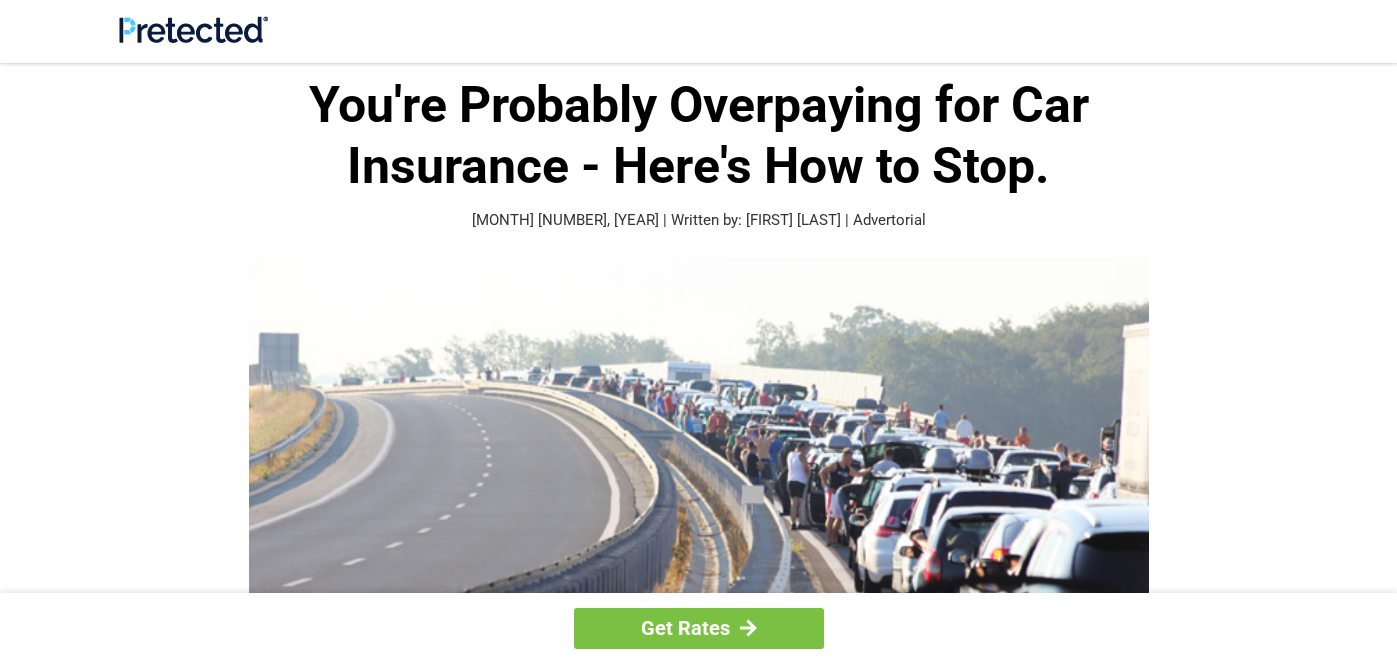 scroll, scrollTop: 41, scrollLeft: 0, axis: vertical 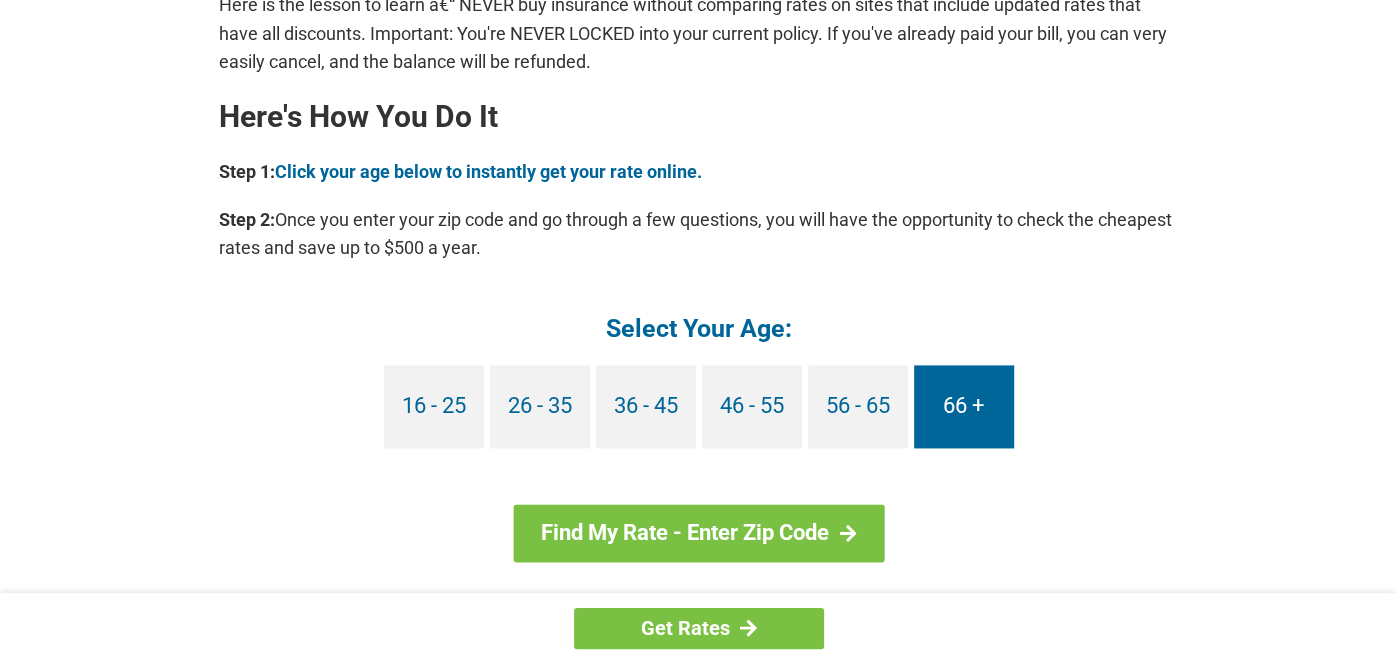 click on "66 +" at bounding box center (964, 406) 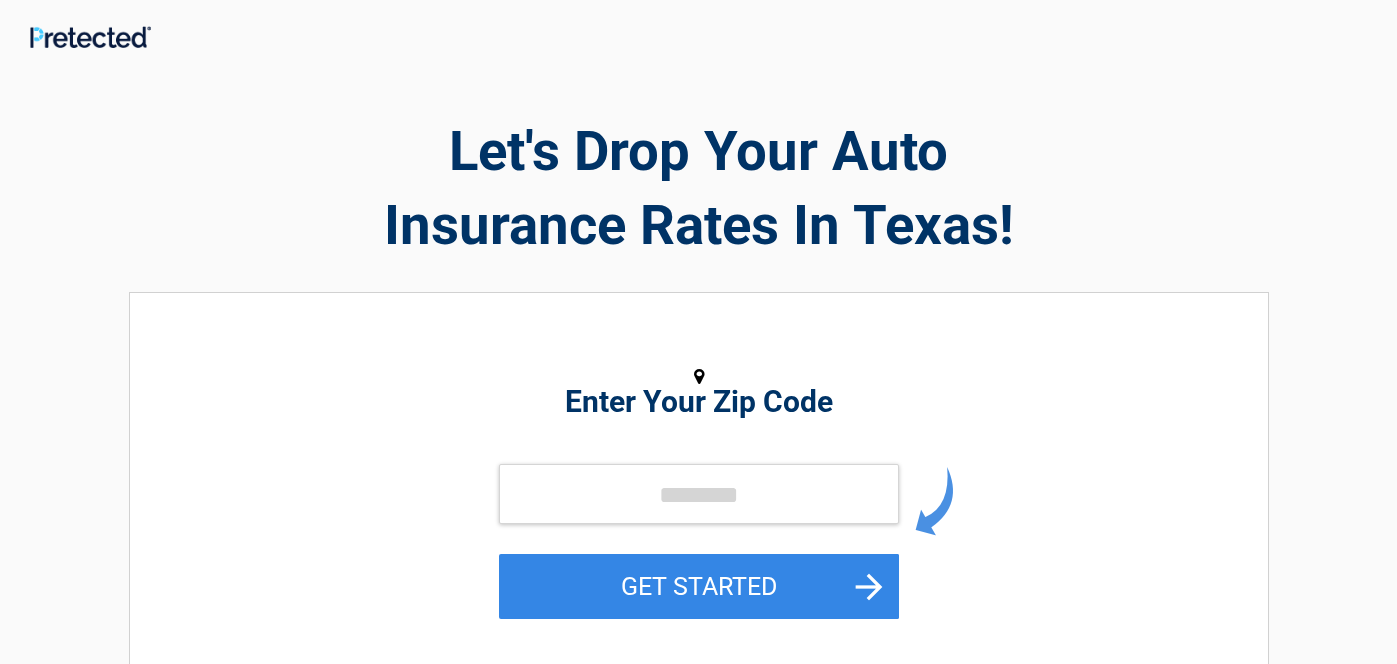 scroll, scrollTop: 0, scrollLeft: 0, axis: both 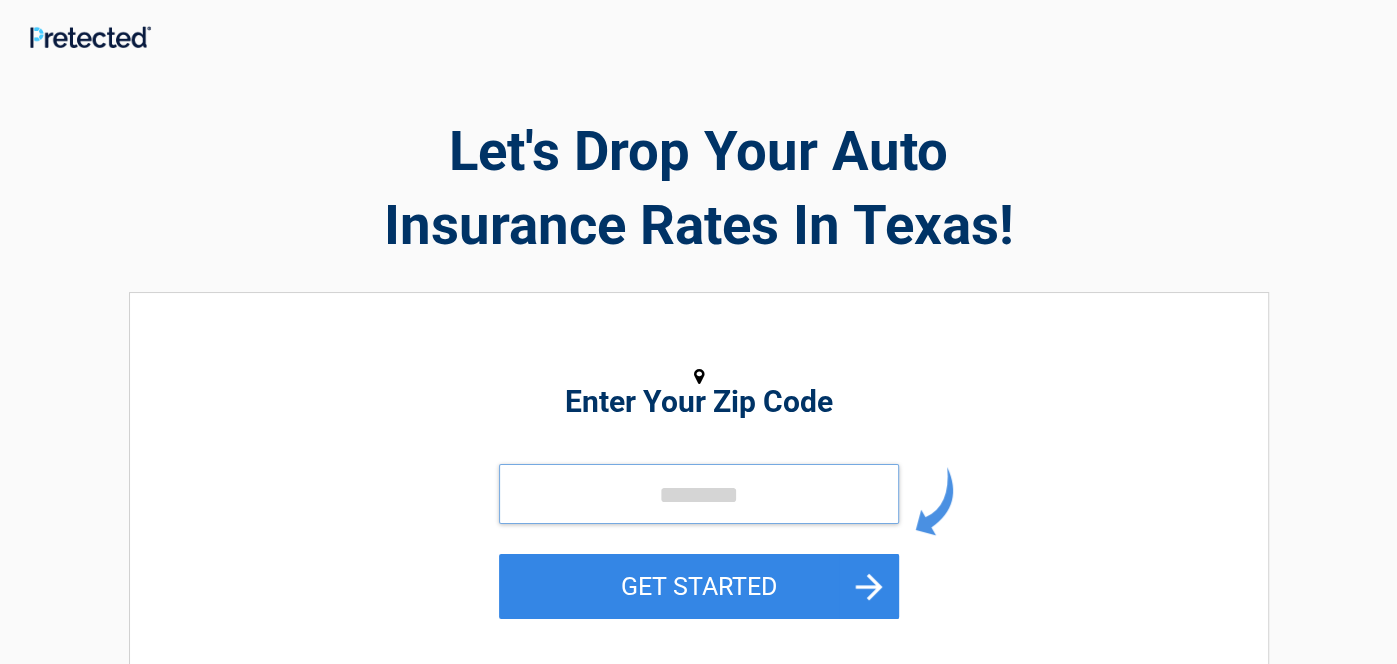 click at bounding box center (699, 494) 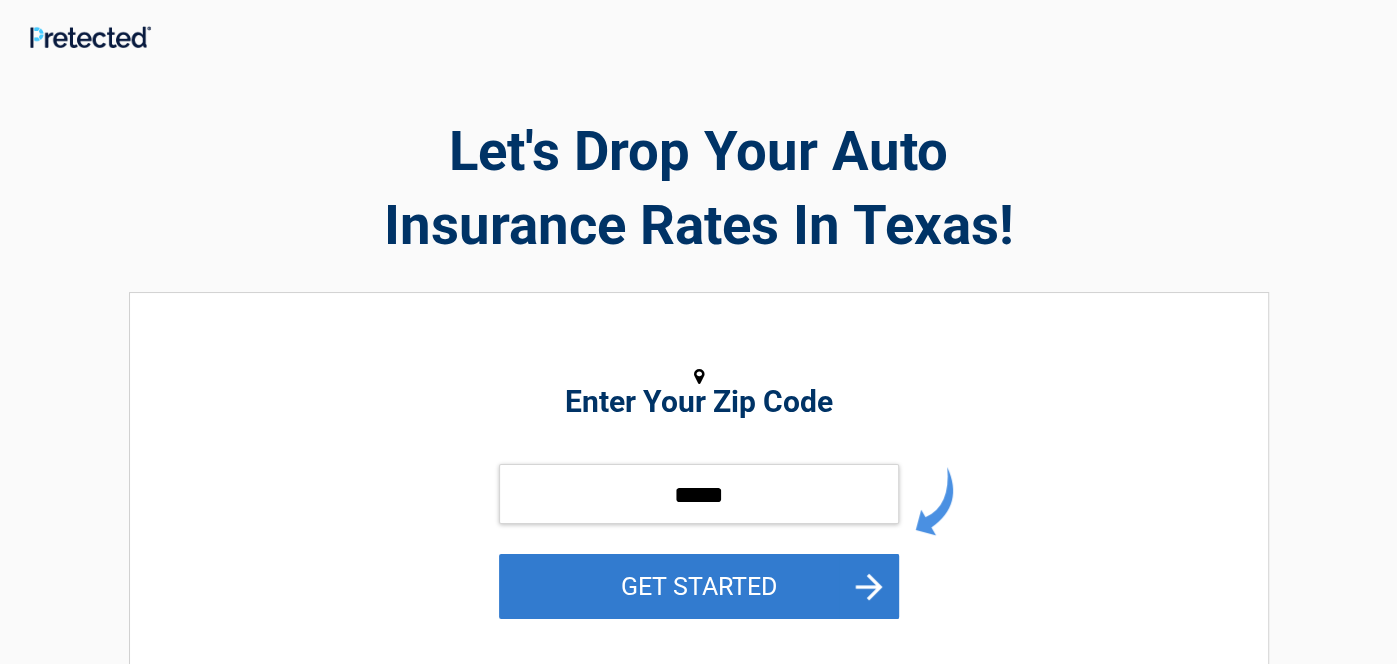 click on "GET STARTED" at bounding box center [699, 586] 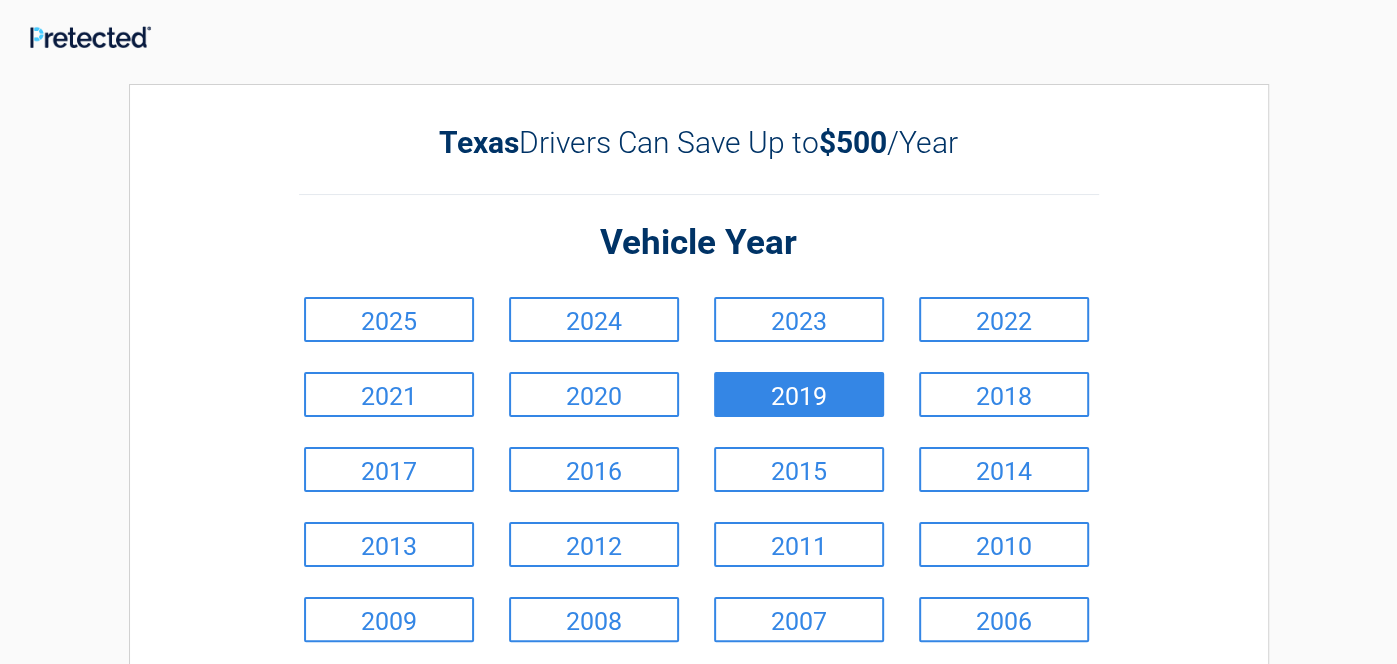 click on "2019" at bounding box center (799, 394) 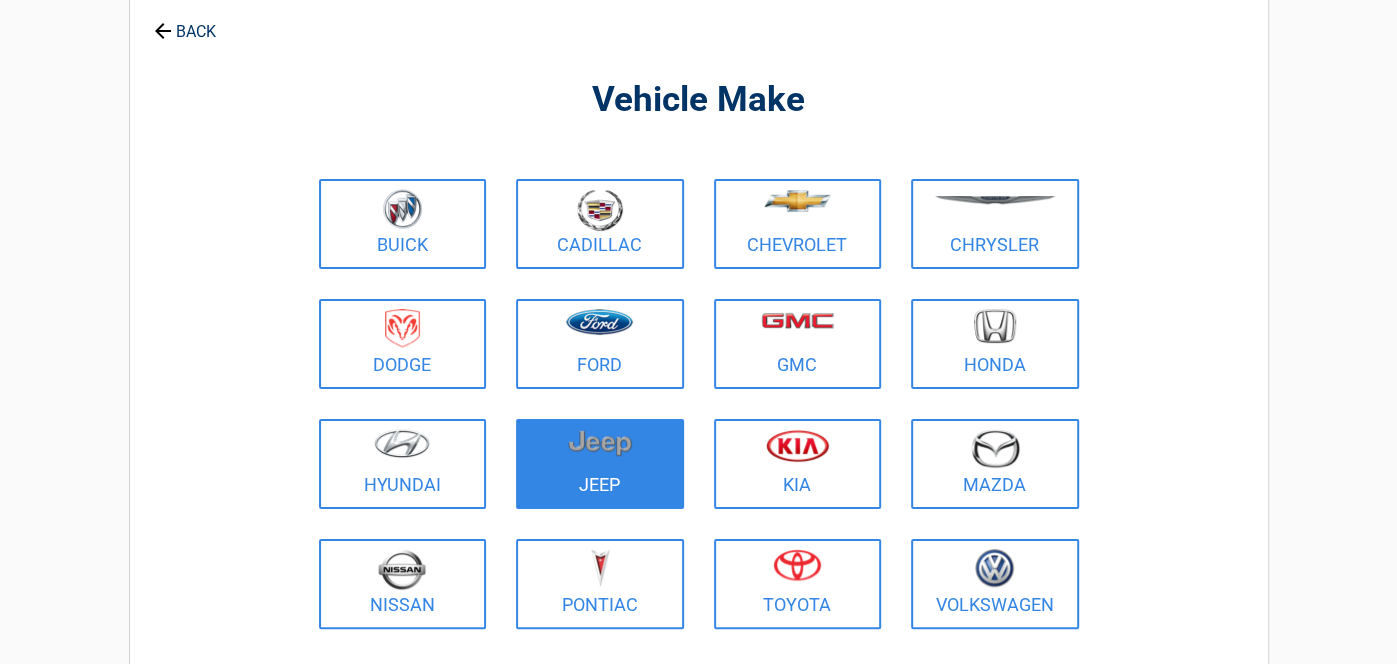 scroll, scrollTop: 95, scrollLeft: 0, axis: vertical 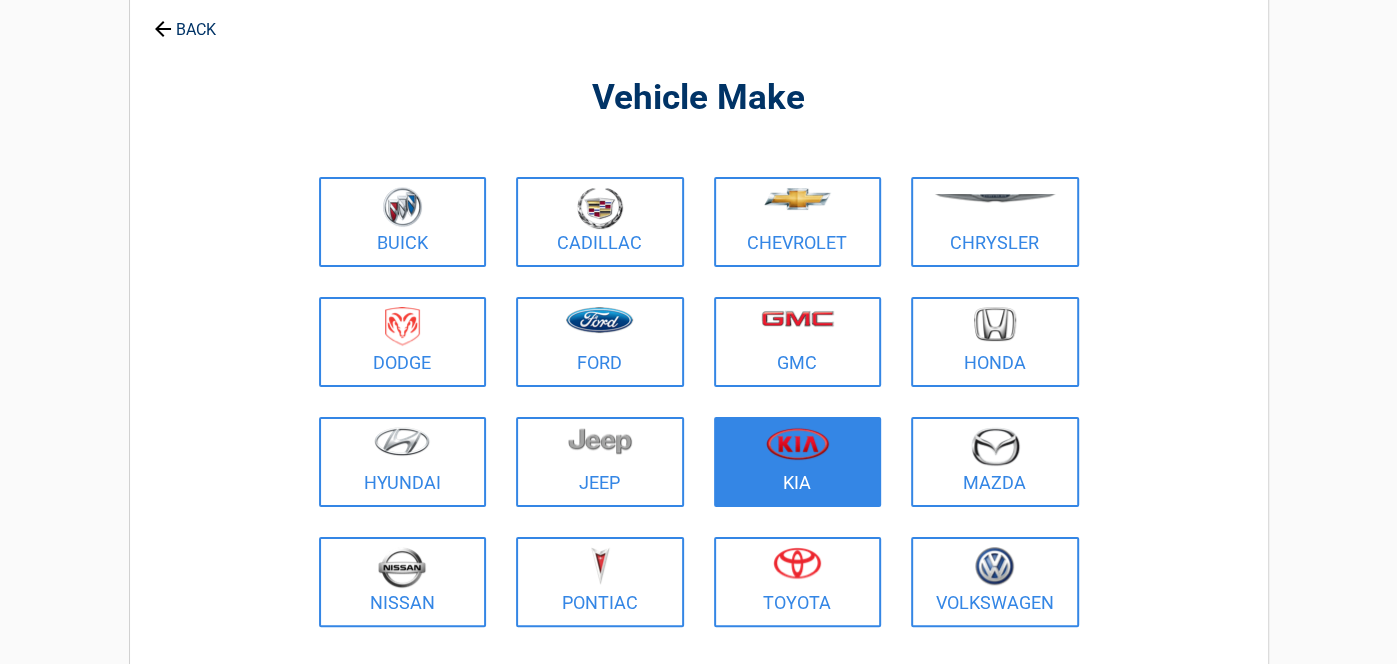 click on "Kia" at bounding box center (798, 462) 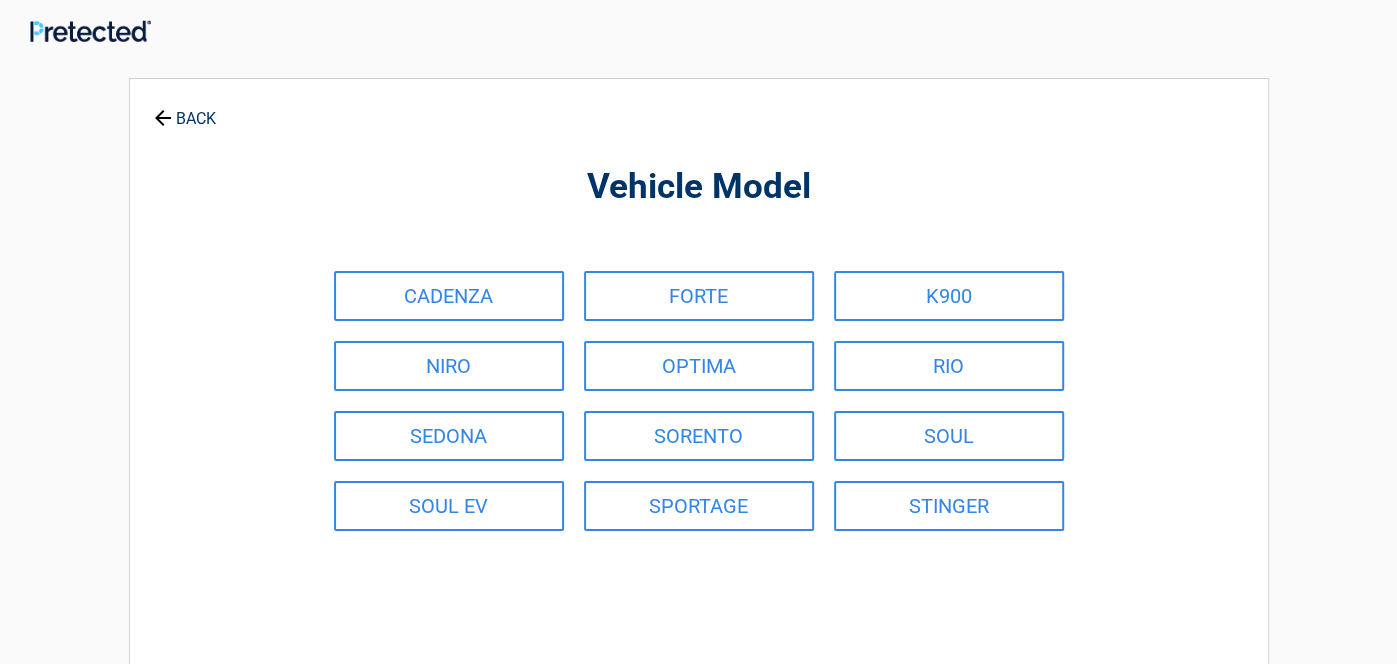 scroll, scrollTop: 0, scrollLeft: 0, axis: both 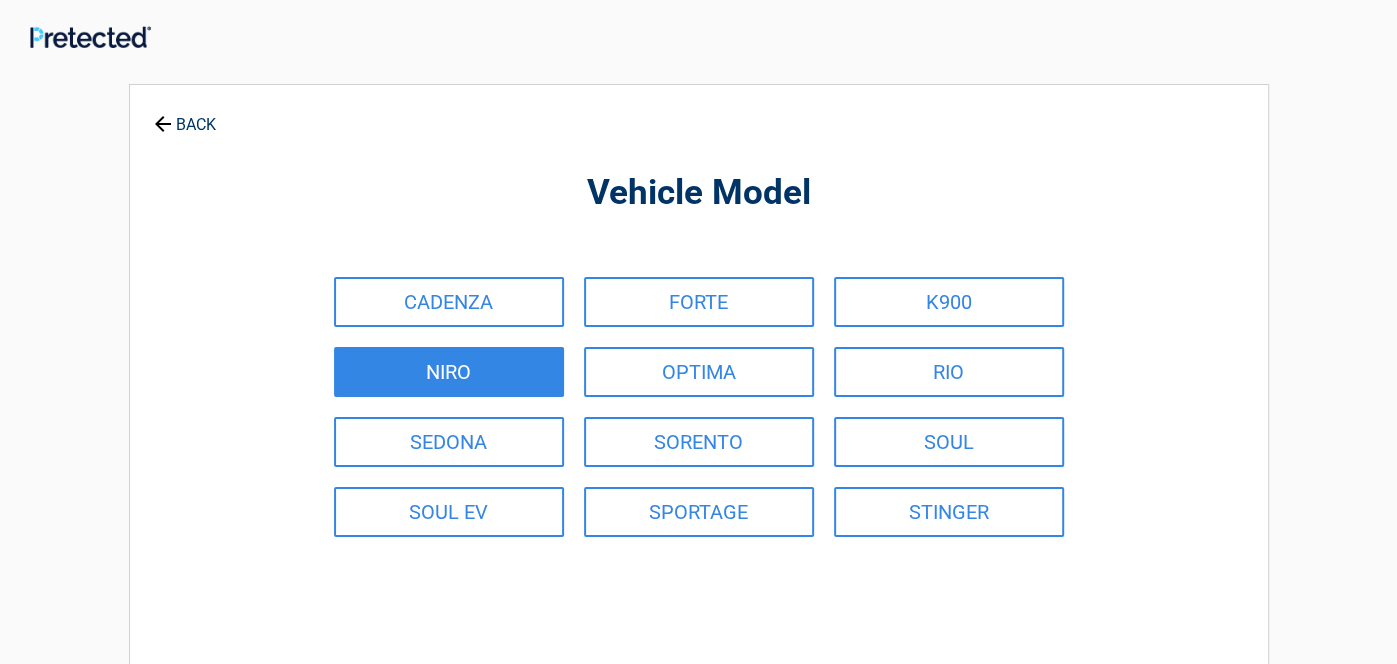 click on "NIRO" at bounding box center [449, 372] 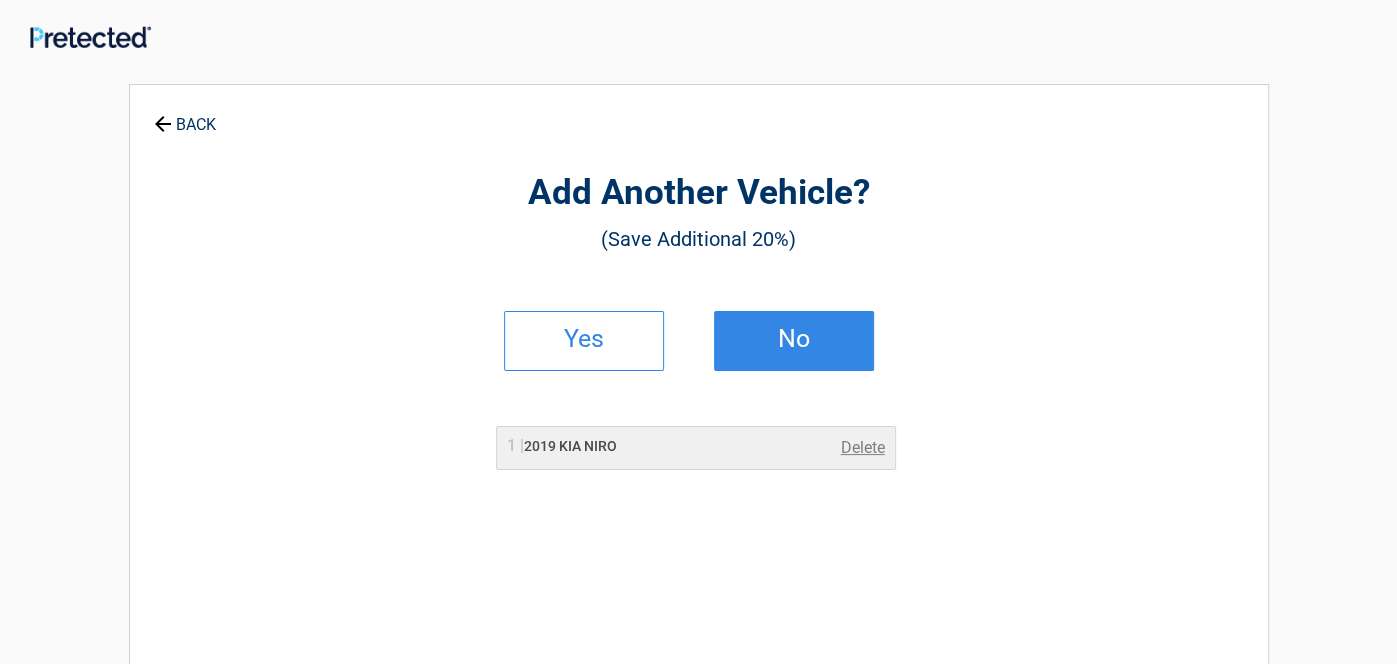 click on "No" at bounding box center [794, 339] 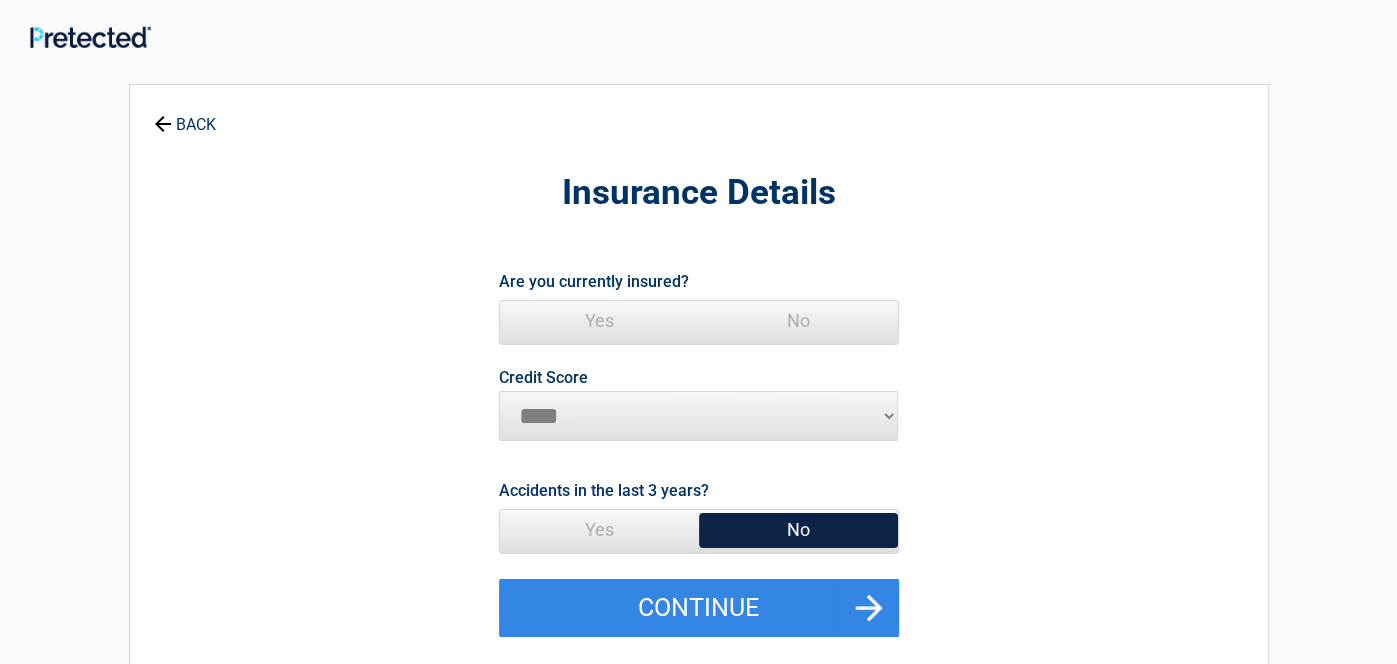click on "Yes" at bounding box center [599, 321] 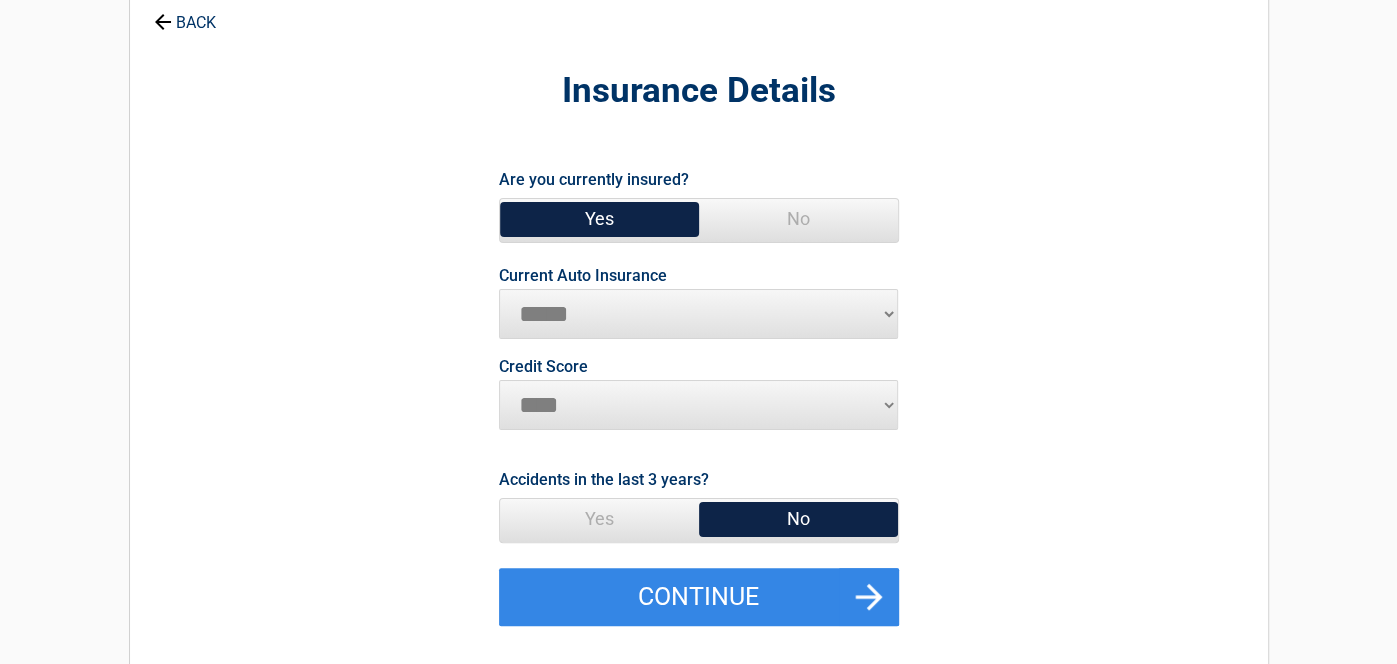 scroll, scrollTop: 103, scrollLeft: 0, axis: vertical 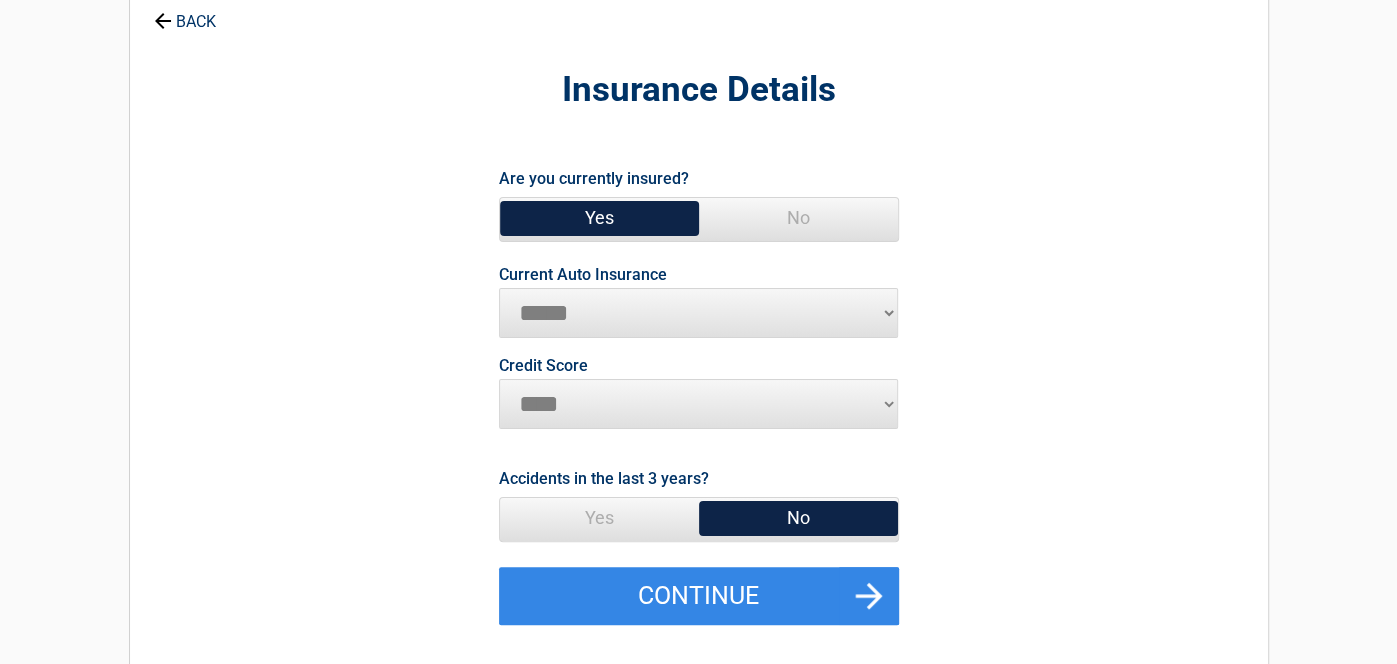 click on "No" at bounding box center (798, 518) 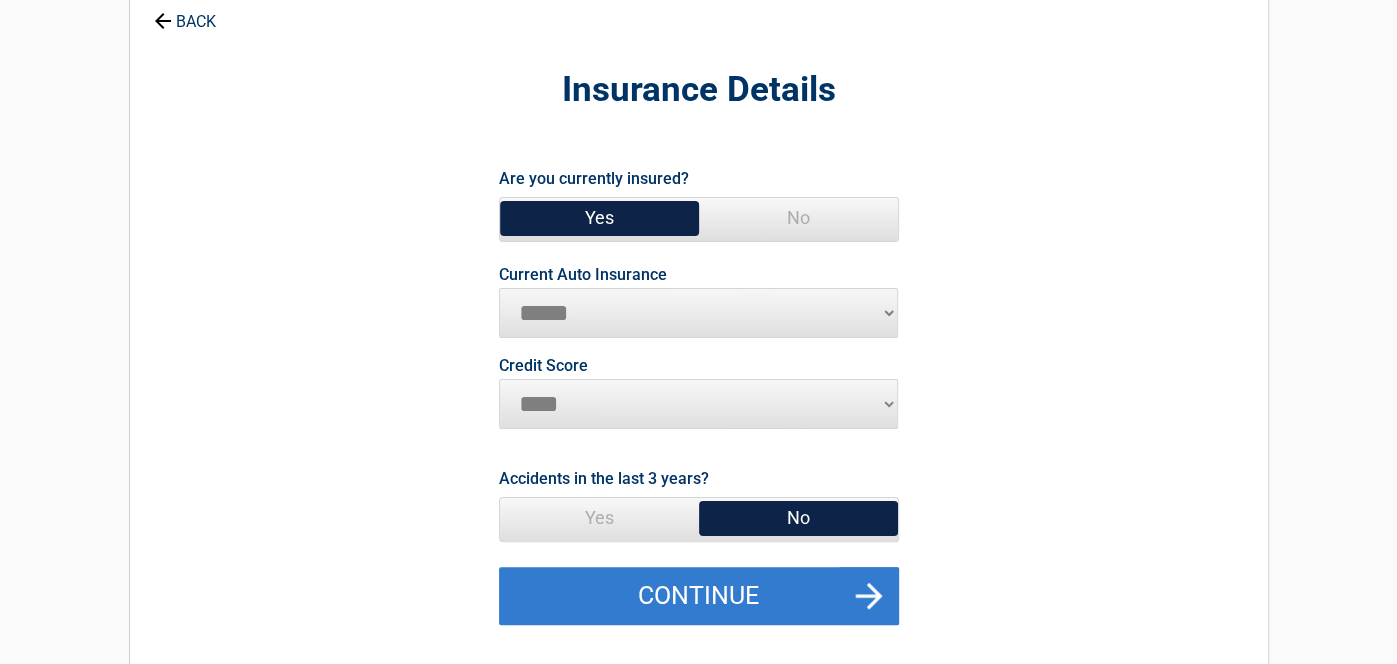 click on "Continue" at bounding box center (699, 596) 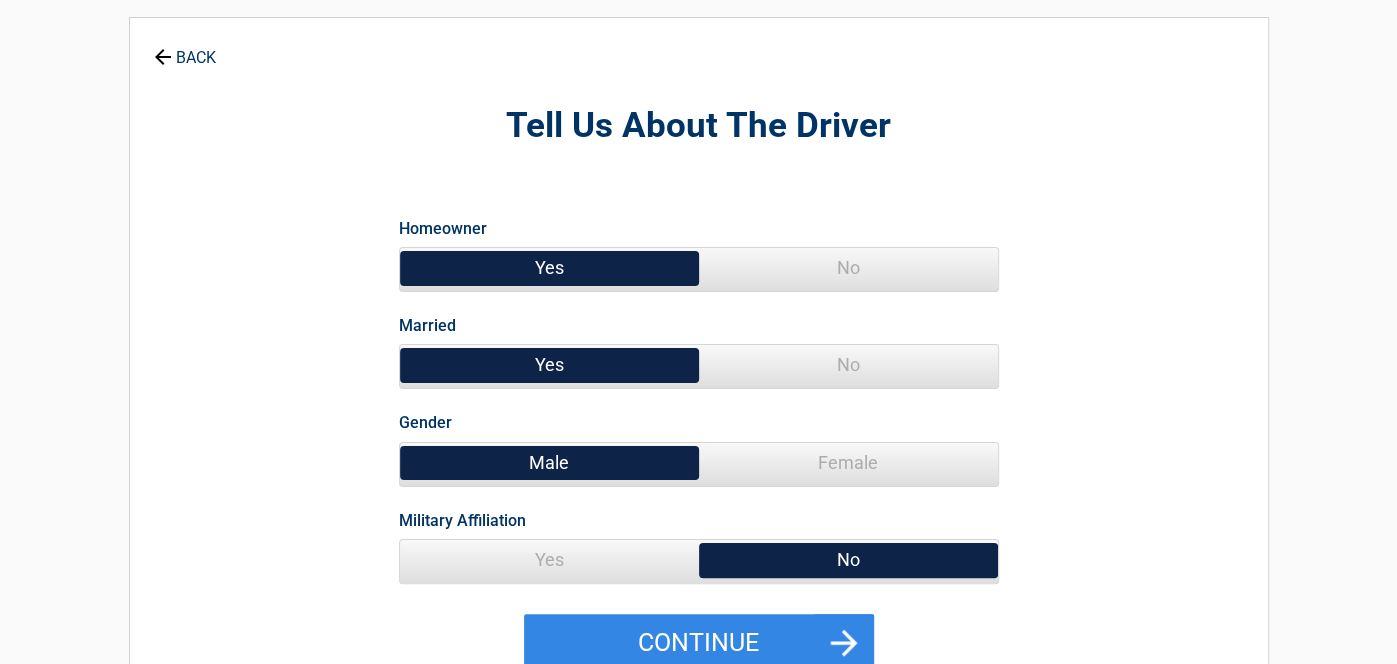 scroll, scrollTop: 68, scrollLeft: 0, axis: vertical 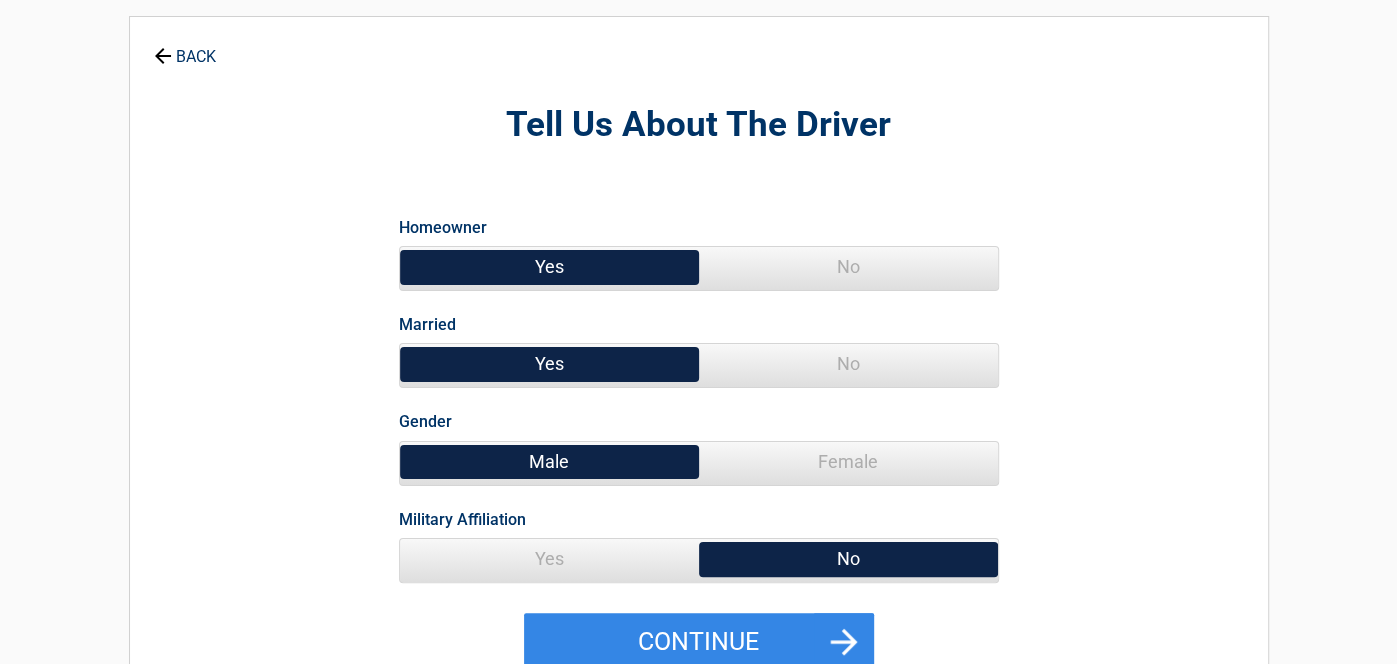 click on "Yes" at bounding box center (549, 559) 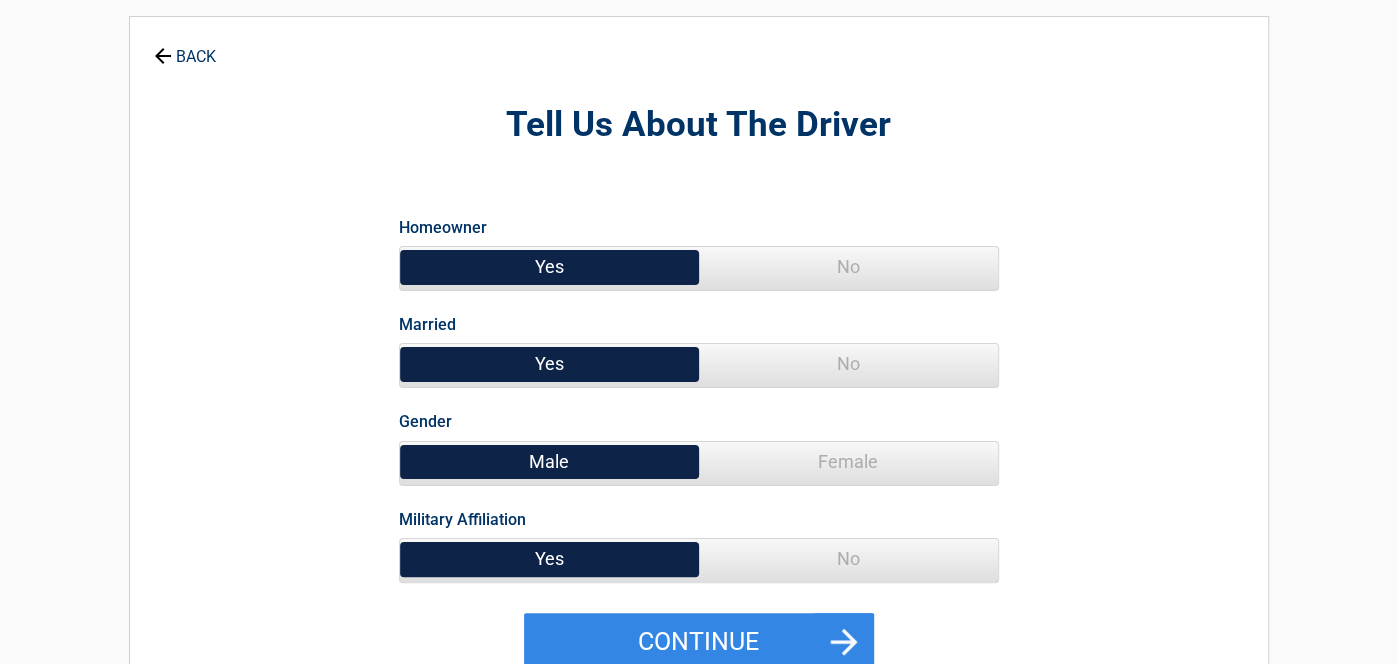click on "No" at bounding box center [848, 267] 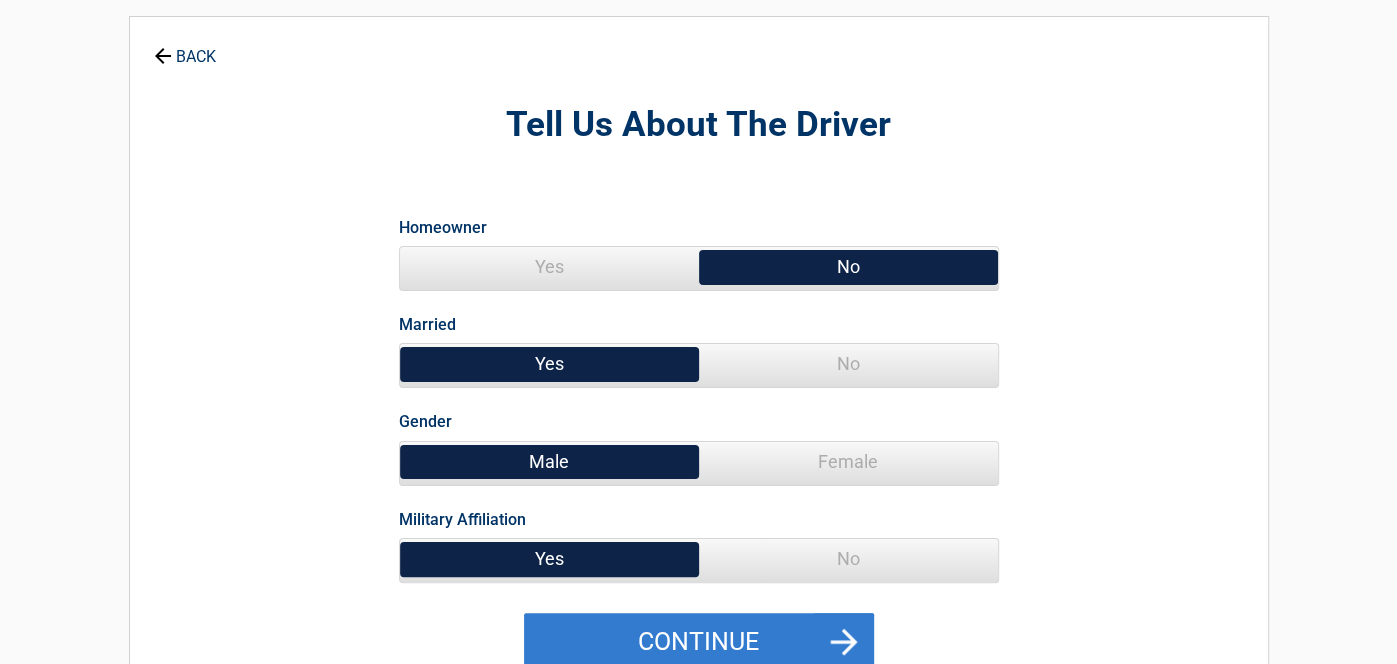 click on "Continue" at bounding box center (699, 642) 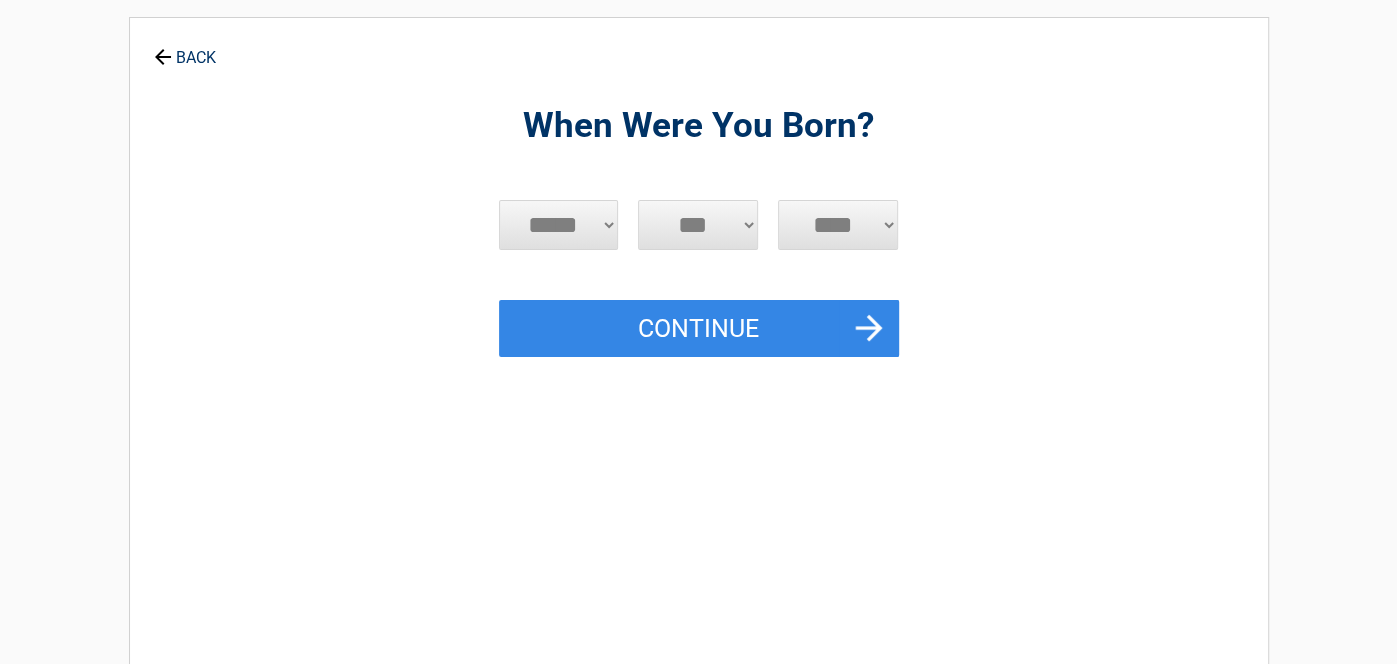 scroll, scrollTop: 0, scrollLeft: 0, axis: both 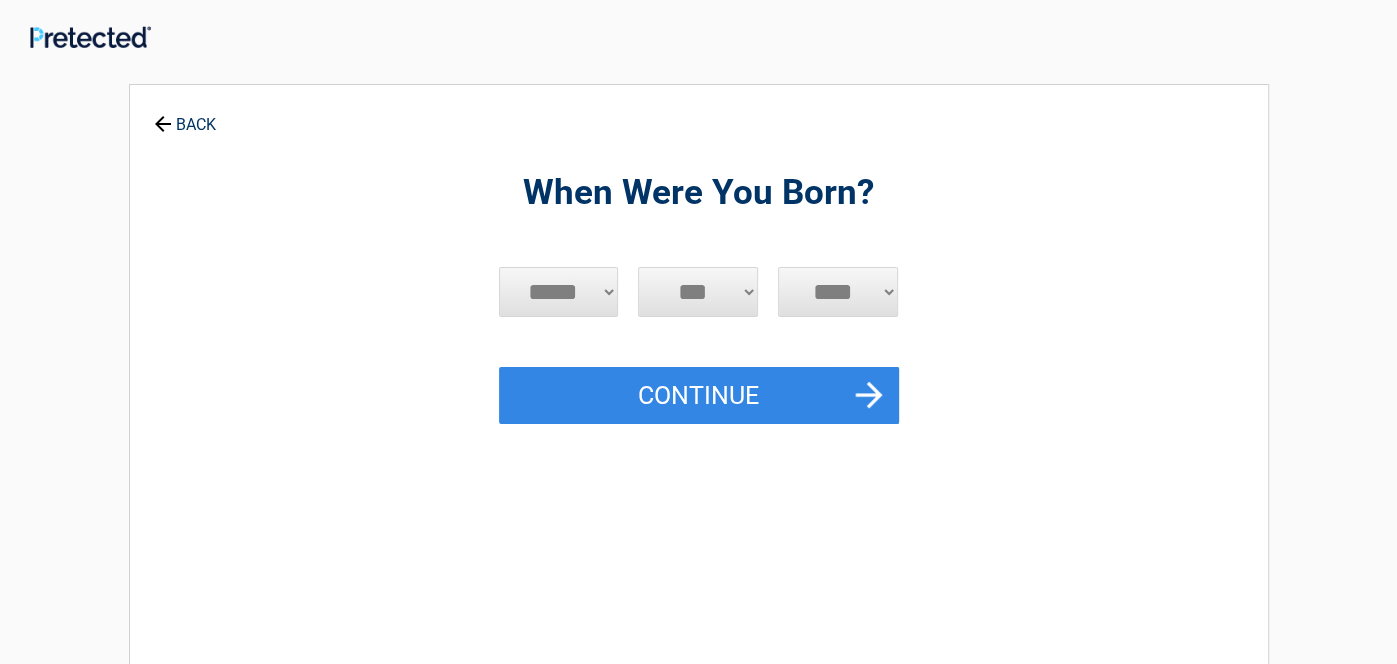 click on "*****
***
***
***
***
***
***
***
***
***
***
***
***" at bounding box center (559, 292) 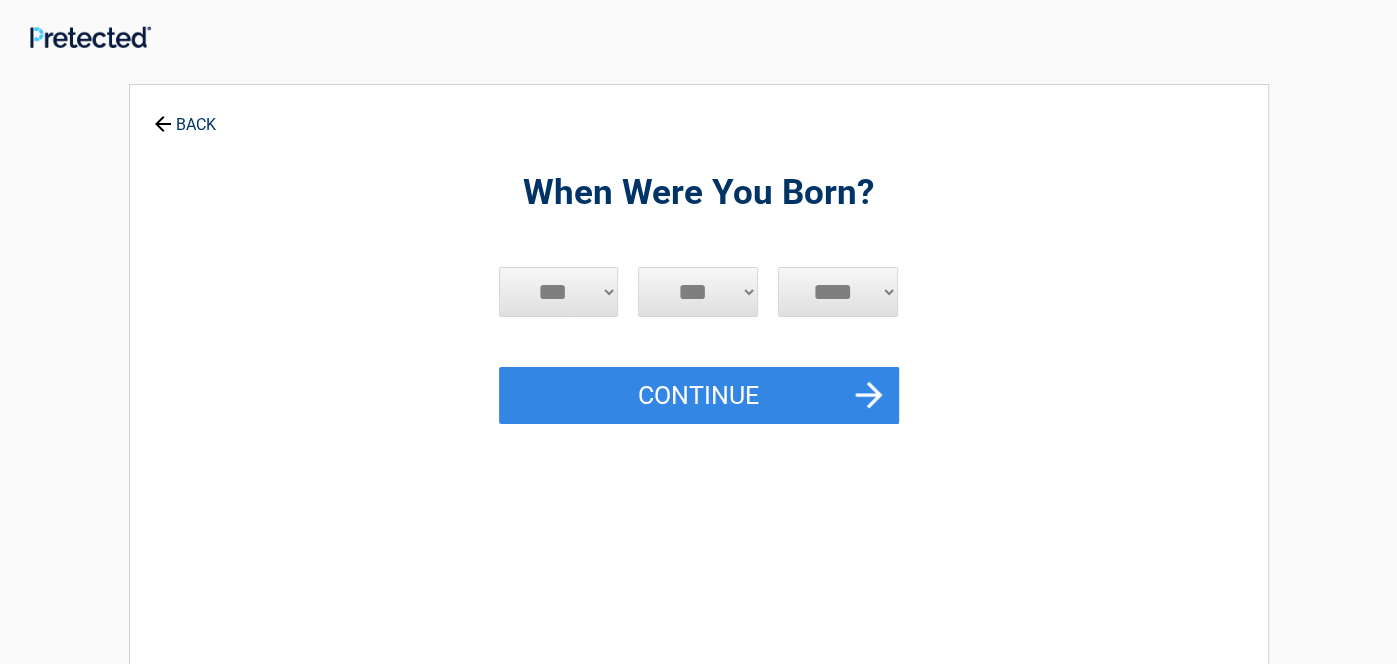 click on "*****
***
***
***
***
***
***
***
***
***
***
***
***" at bounding box center [559, 292] 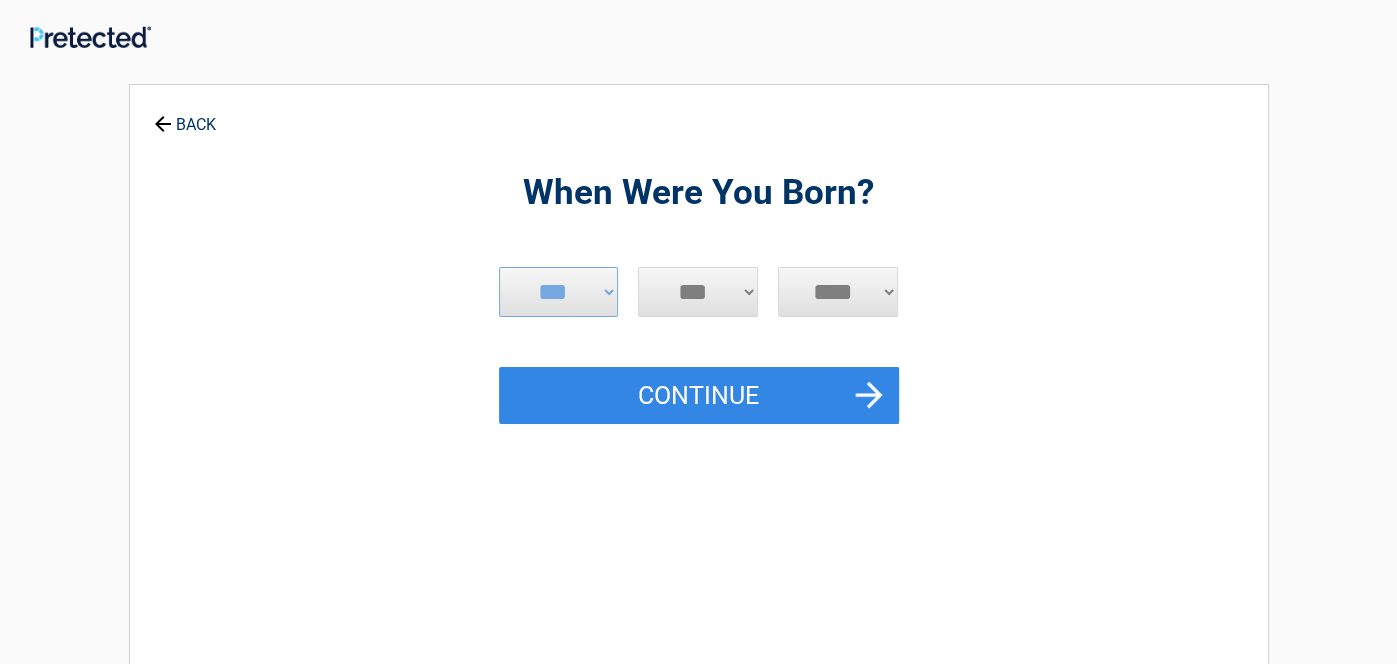 click on "*** * * * * * * * * * ** ** ** ** ** ** ** ** ** ** ** ** ** ** ** ** ** ** ** ** **" at bounding box center (698, 292) 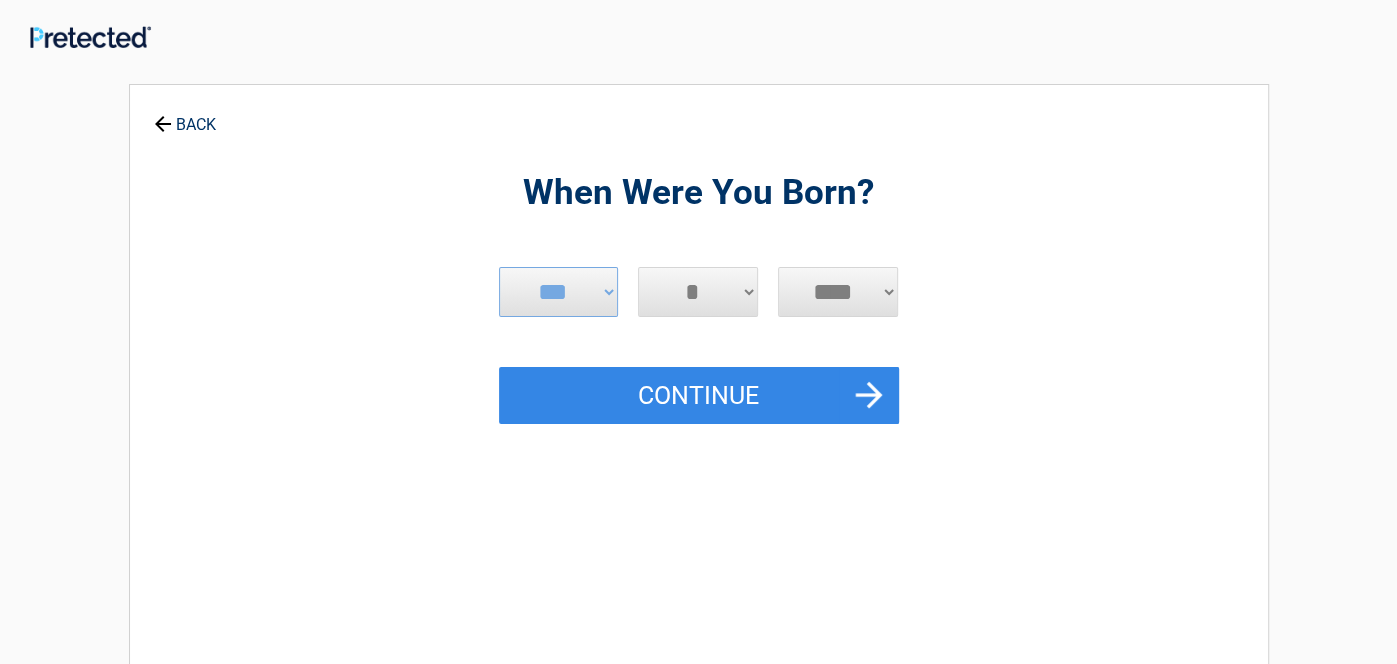 click on "*** * * * * * * * * * ** ** ** ** ** ** ** ** ** ** ** ** ** ** ** ** ** ** ** ** **" at bounding box center (698, 292) 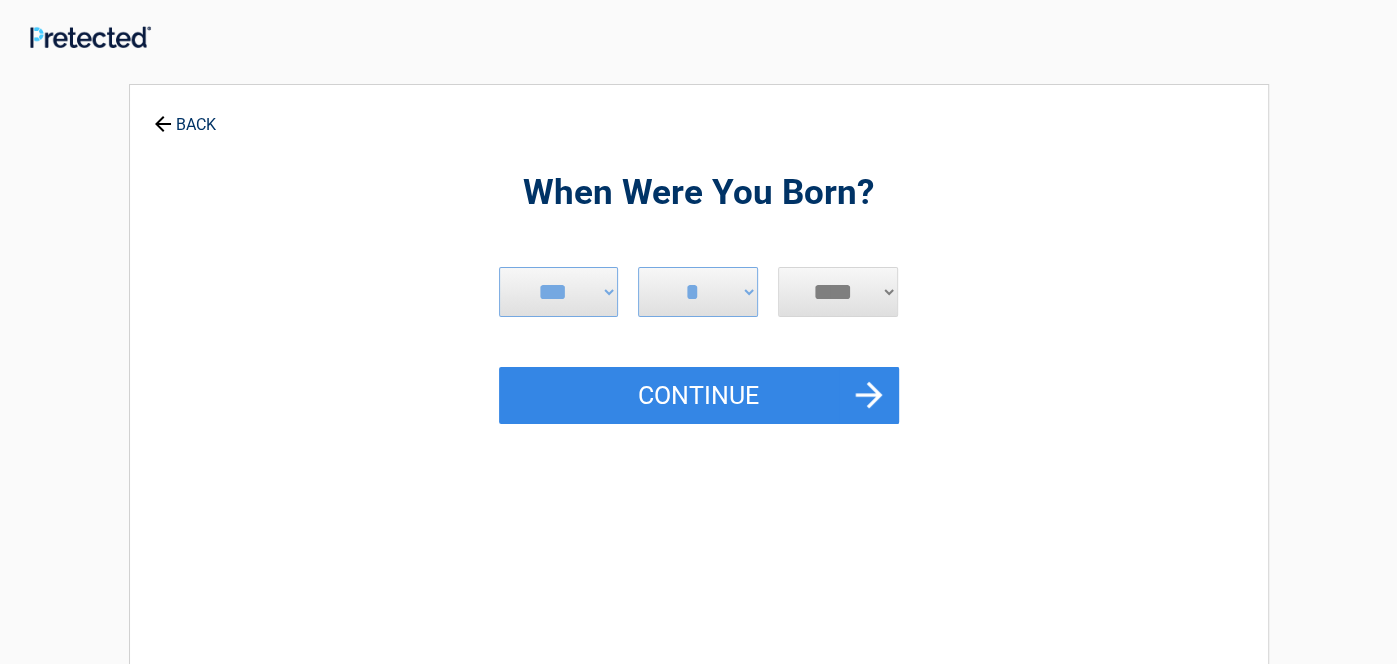 select on "****" 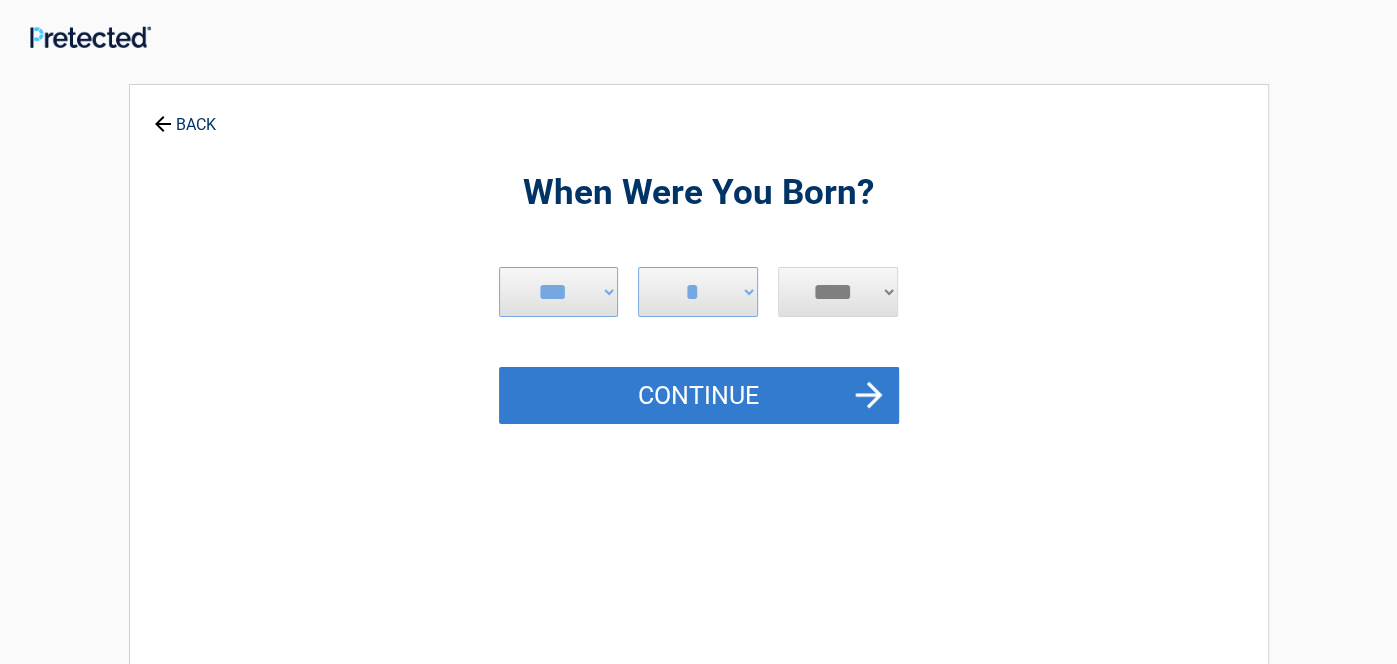 click on "Continue" at bounding box center [699, 396] 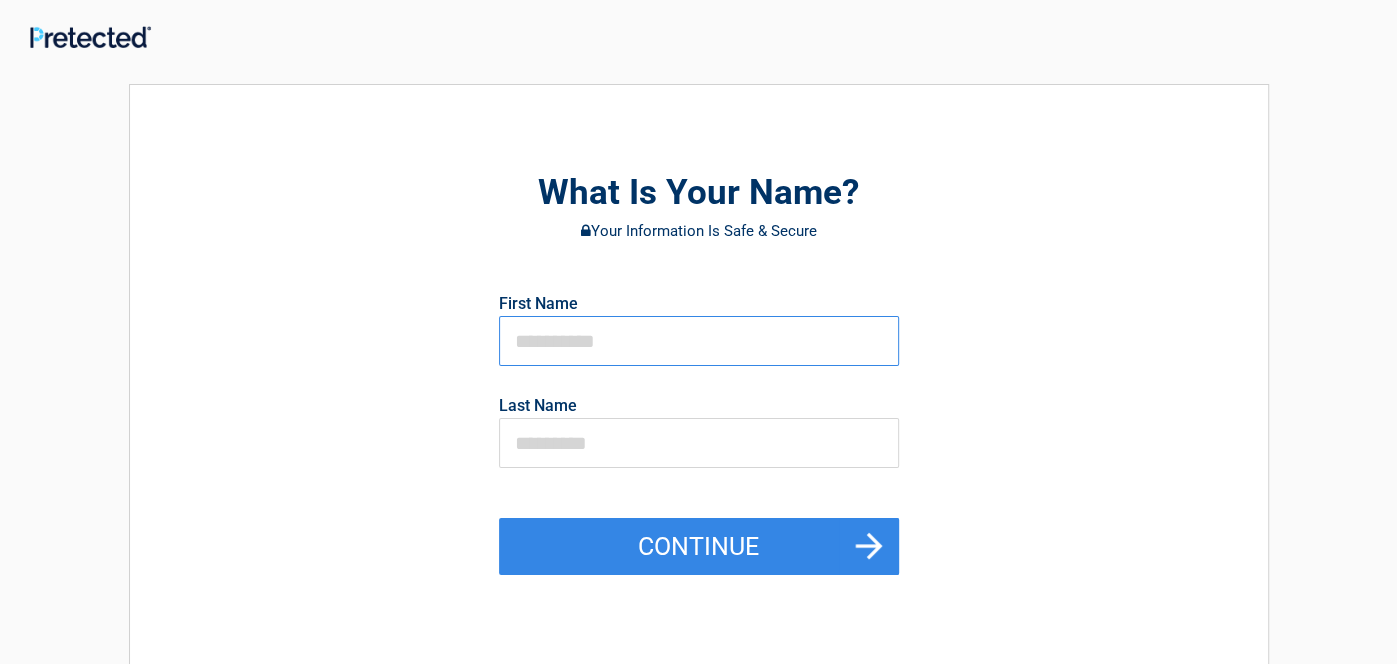click at bounding box center [699, 341] 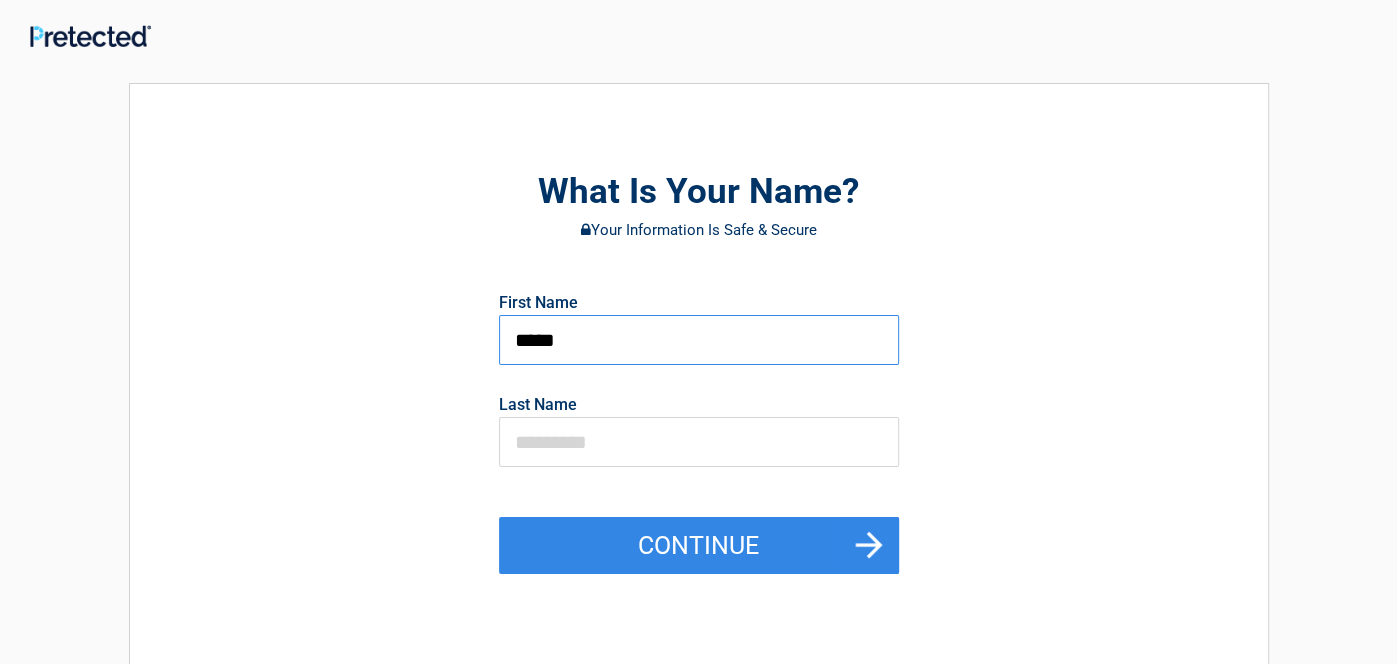 scroll, scrollTop: 2, scrollLeft: 0, axis: vertical 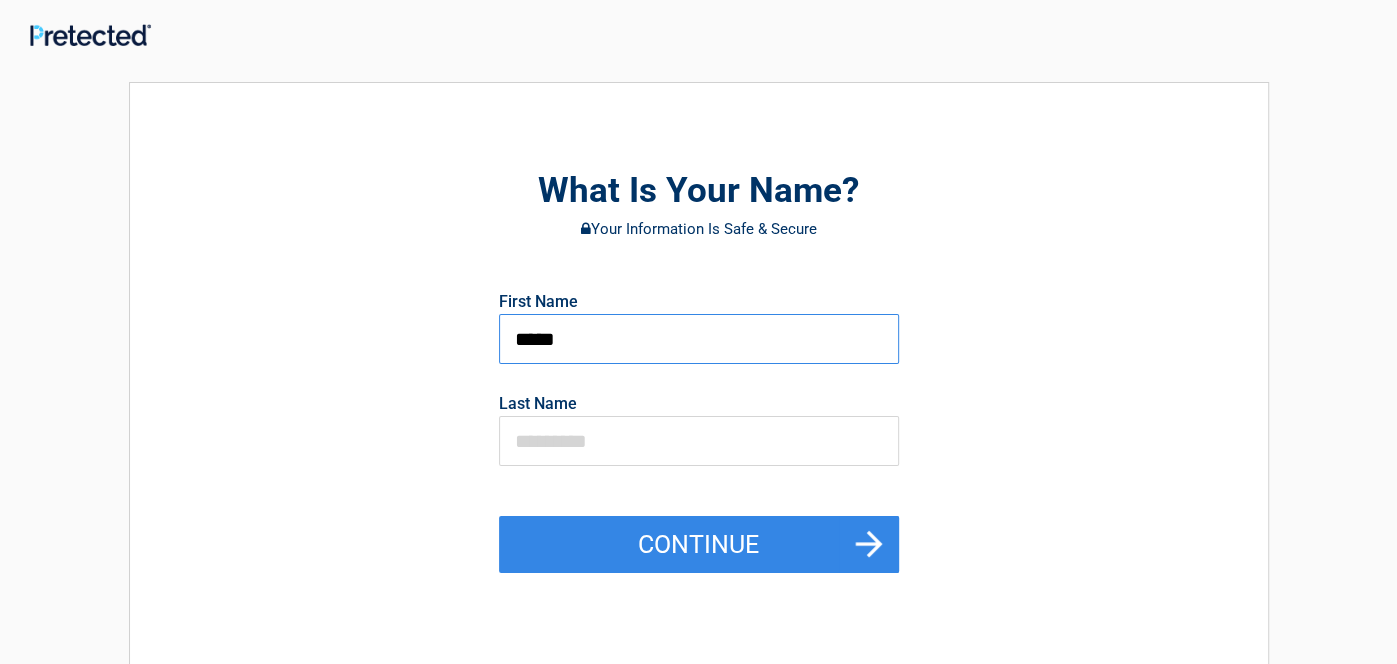 type on "*****" 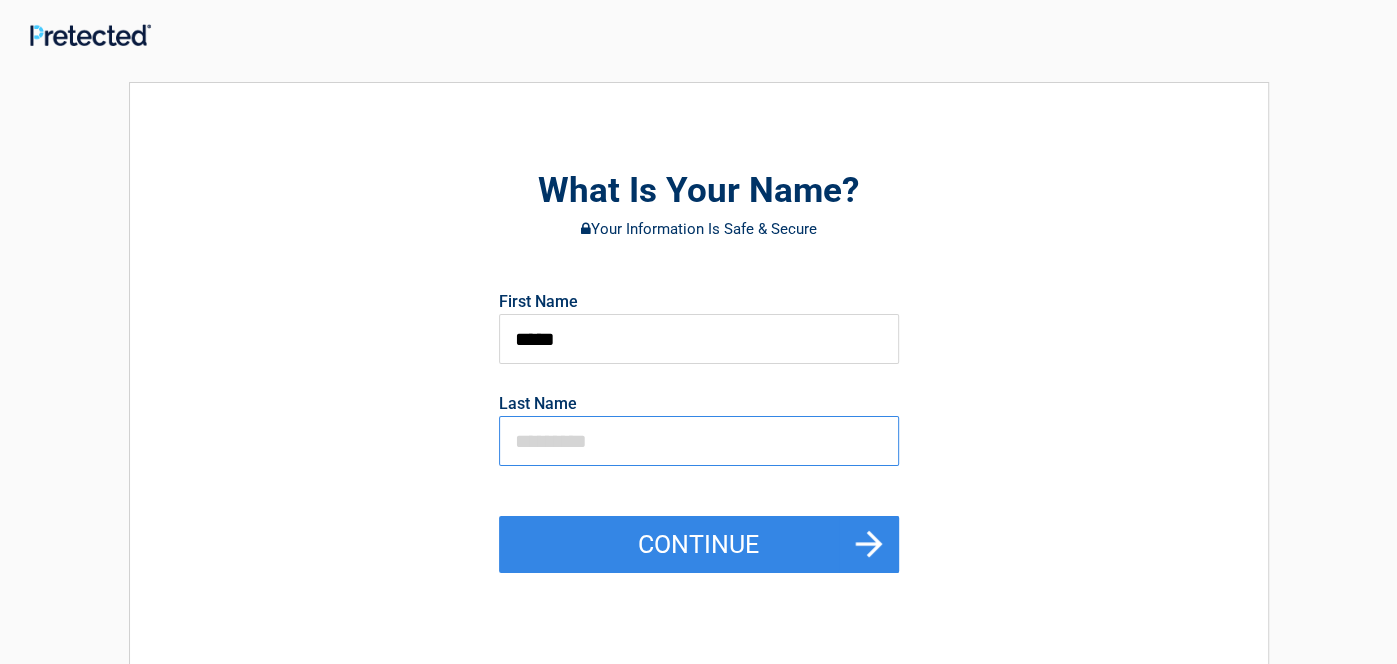 click at bounding box center (699, 441) 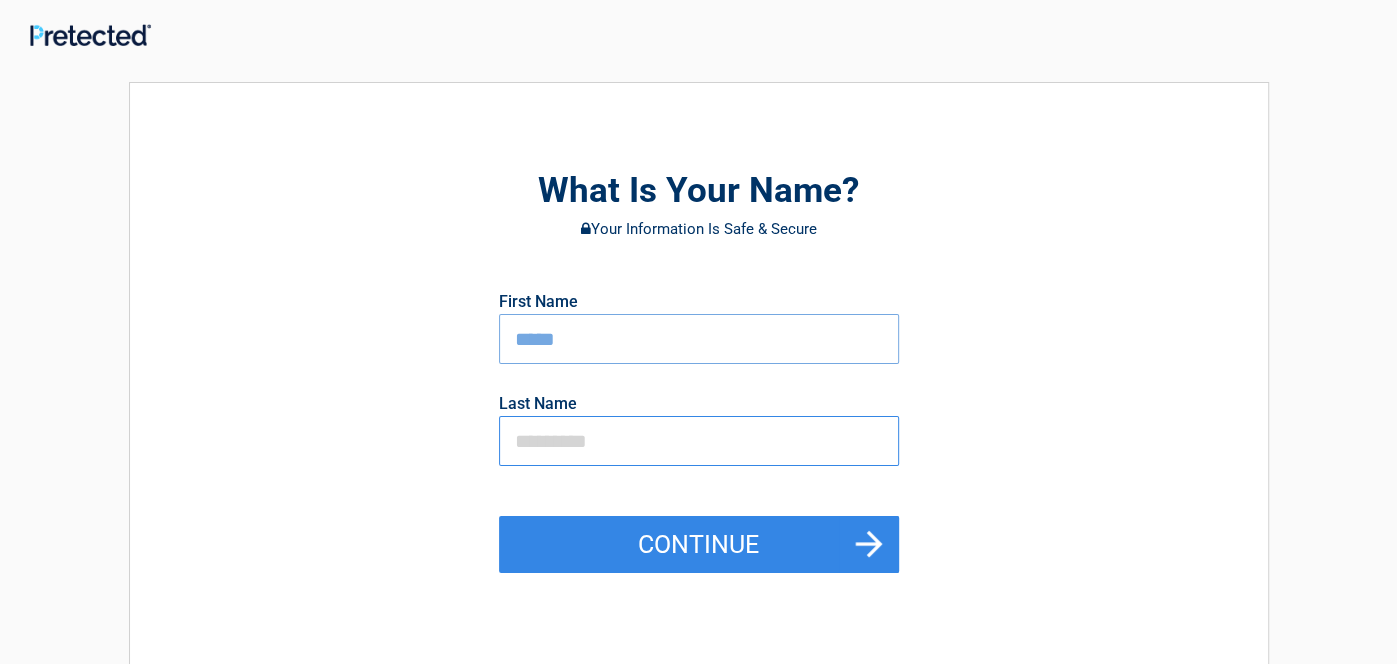 click on "Continue" at bounding box center (699, 545) 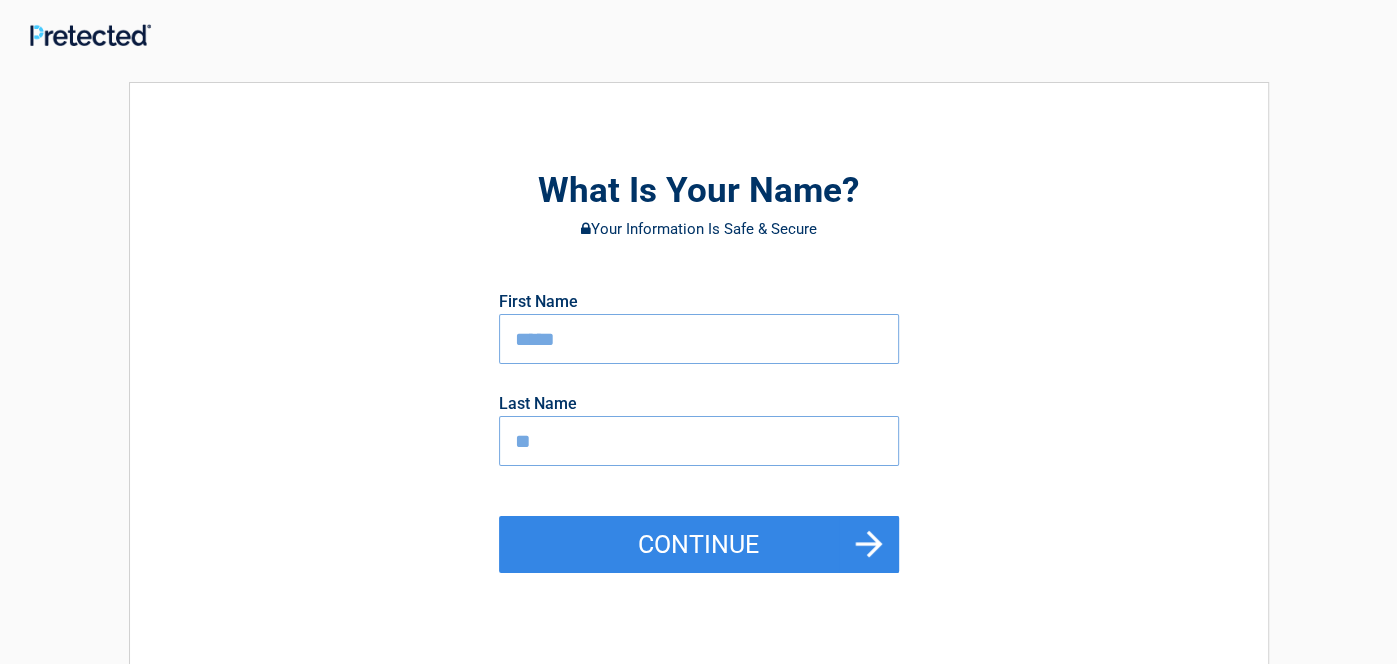 type on "*" 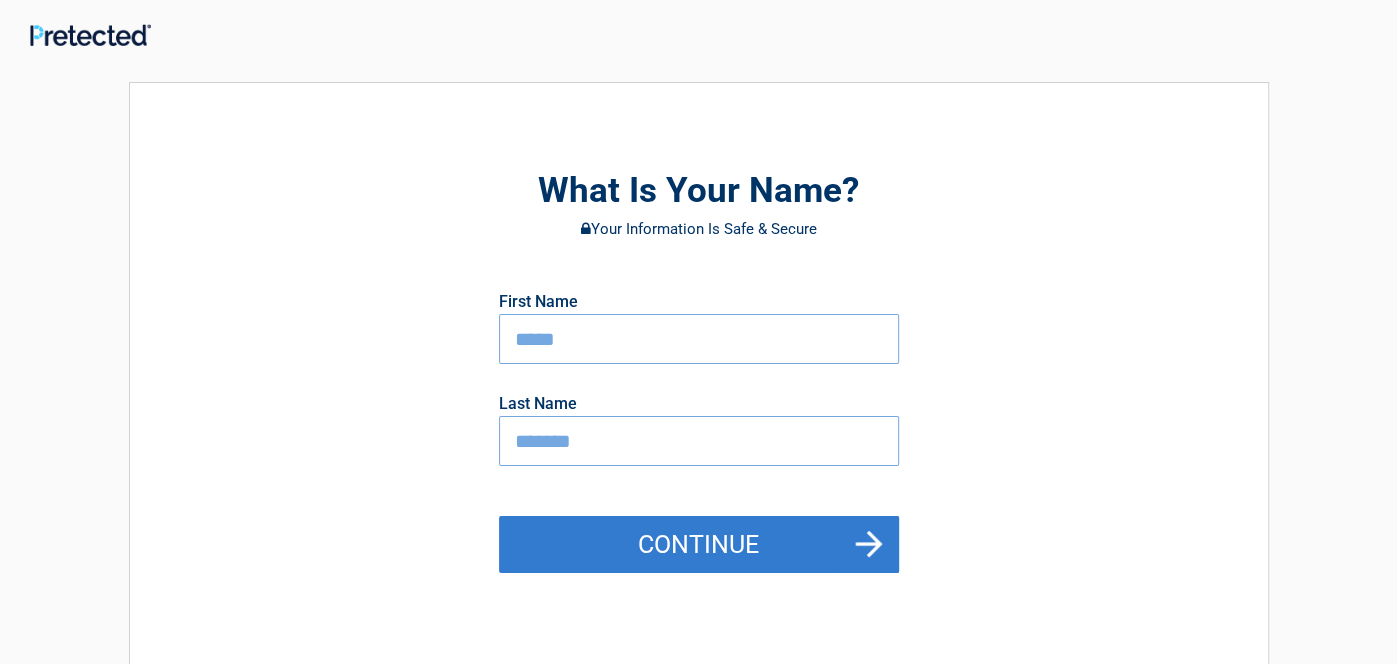 type on "*******" 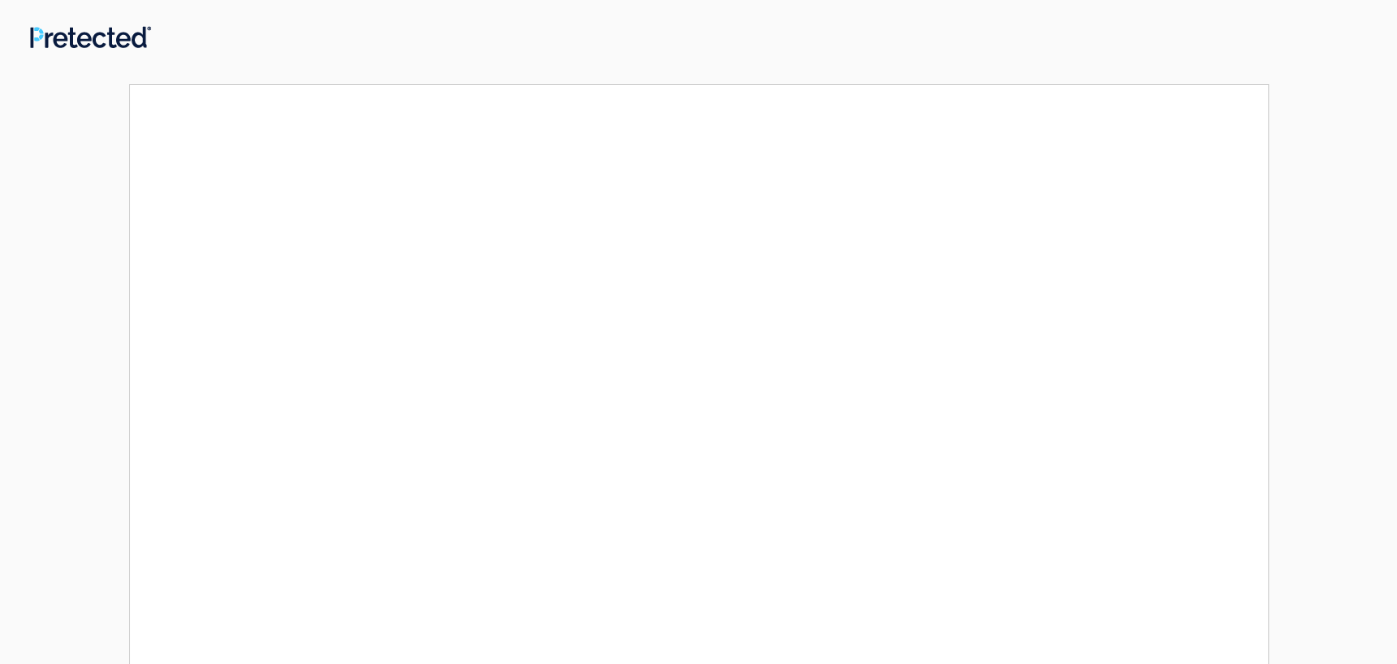 scroll, scrollTop: 0, scrollLeft: 0, axis: both 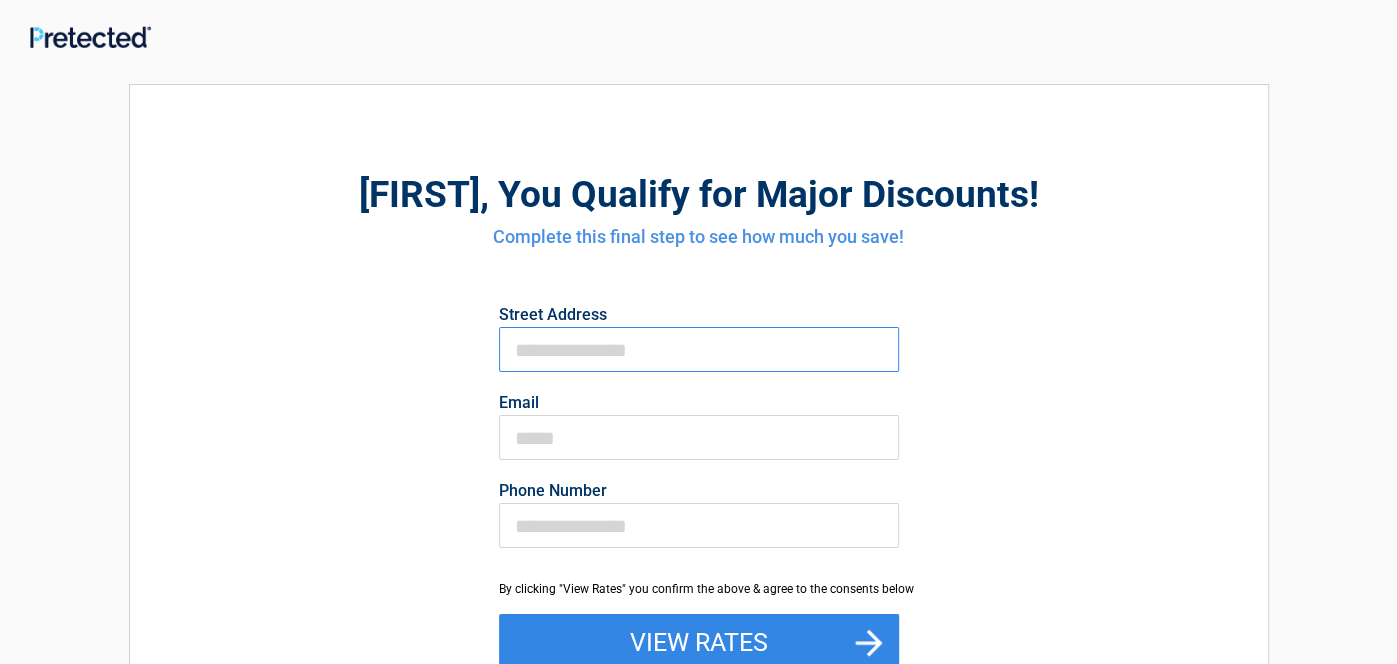 click on "First Name" at bounding box center [699, 349] 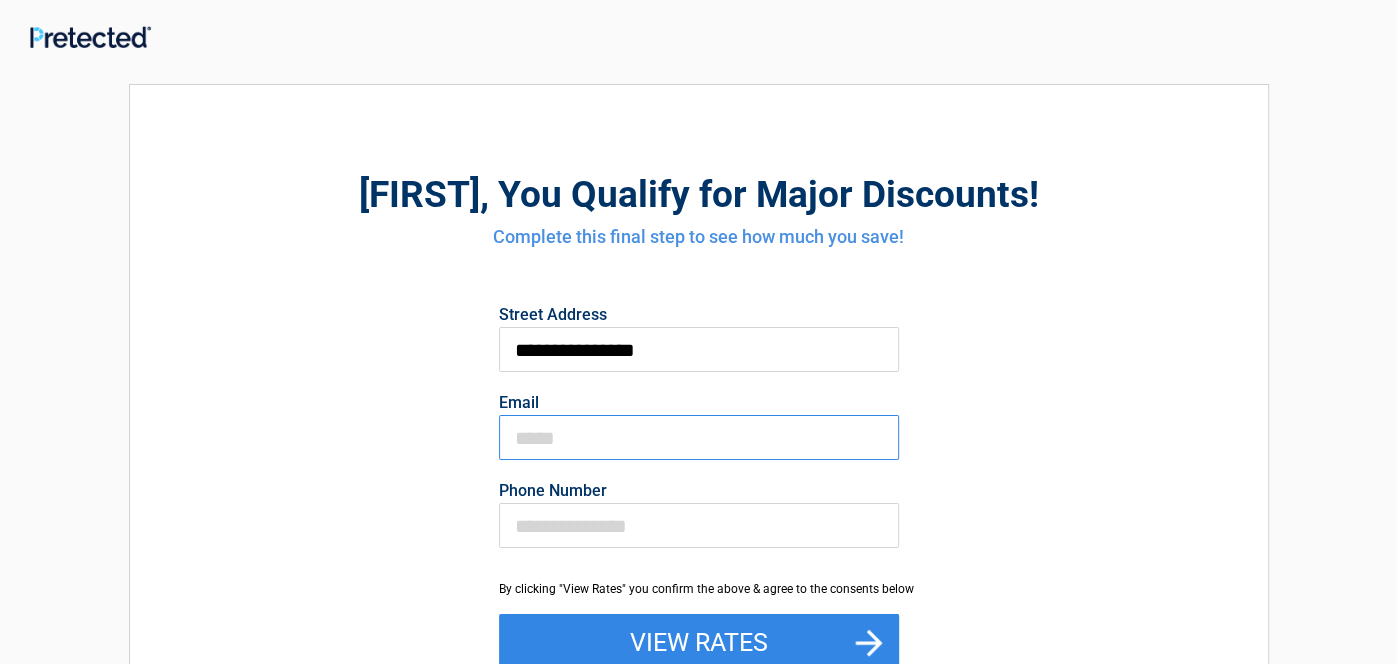 click on "Email" at bounding box center [699, 437] 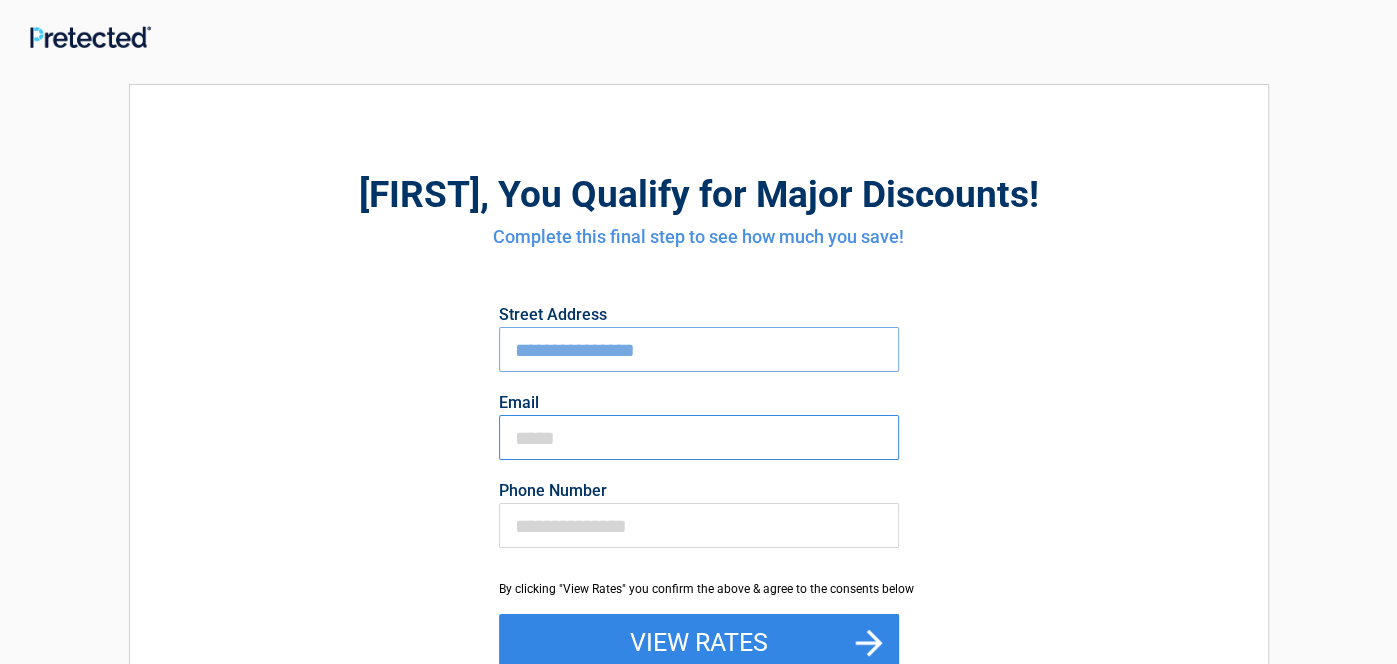 type on "**********" 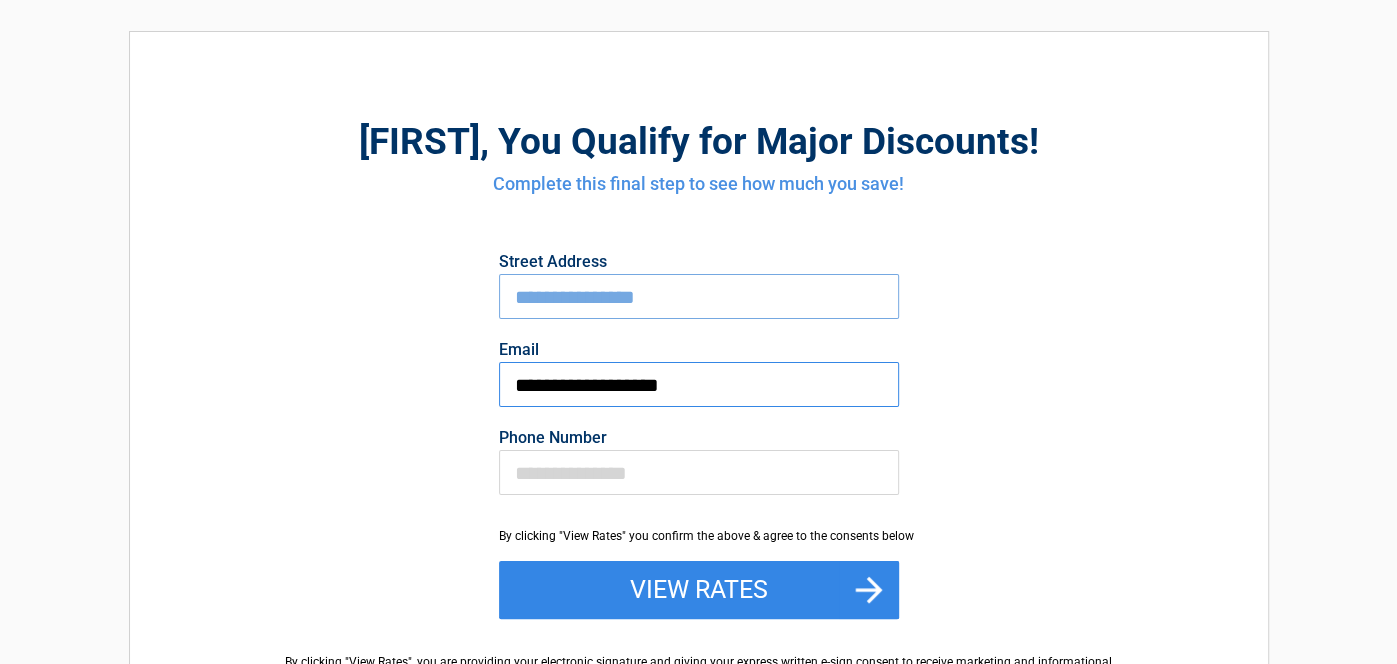 scroll, scrollTop: 56, scrollLeft: 0, axis: vertical 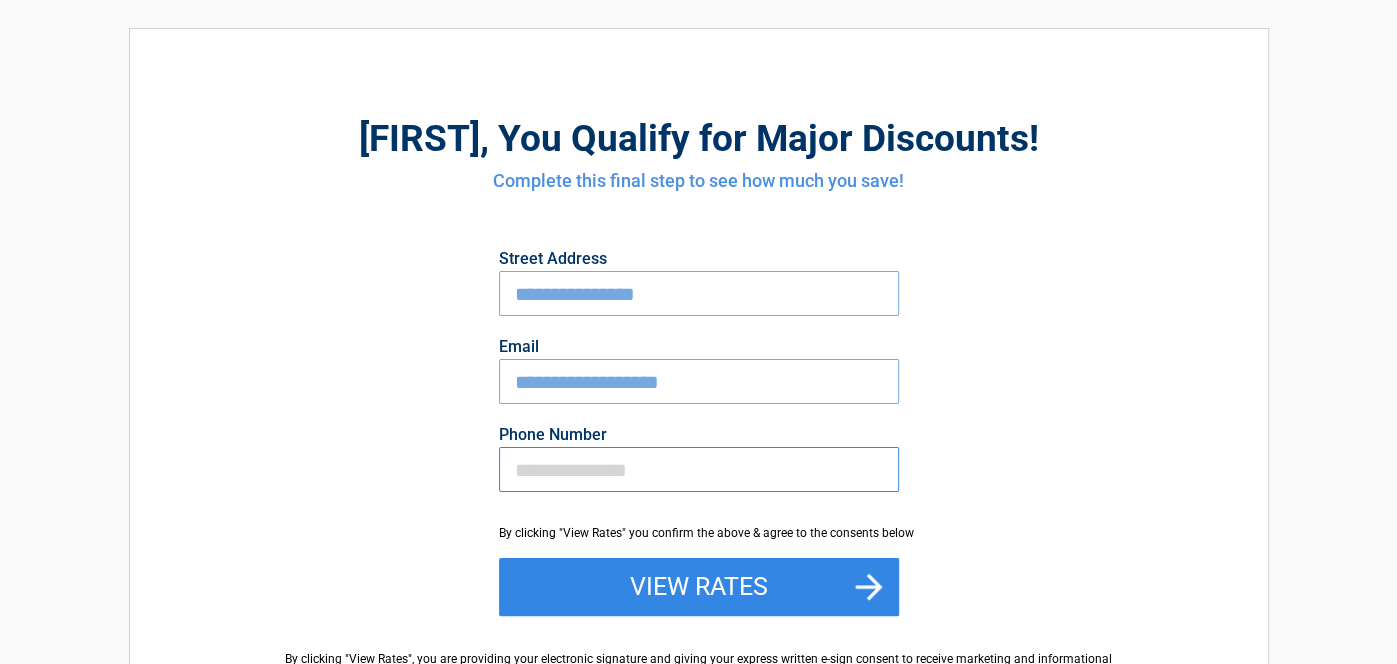 click on "Phone Number" at bounding box center (699, 469) 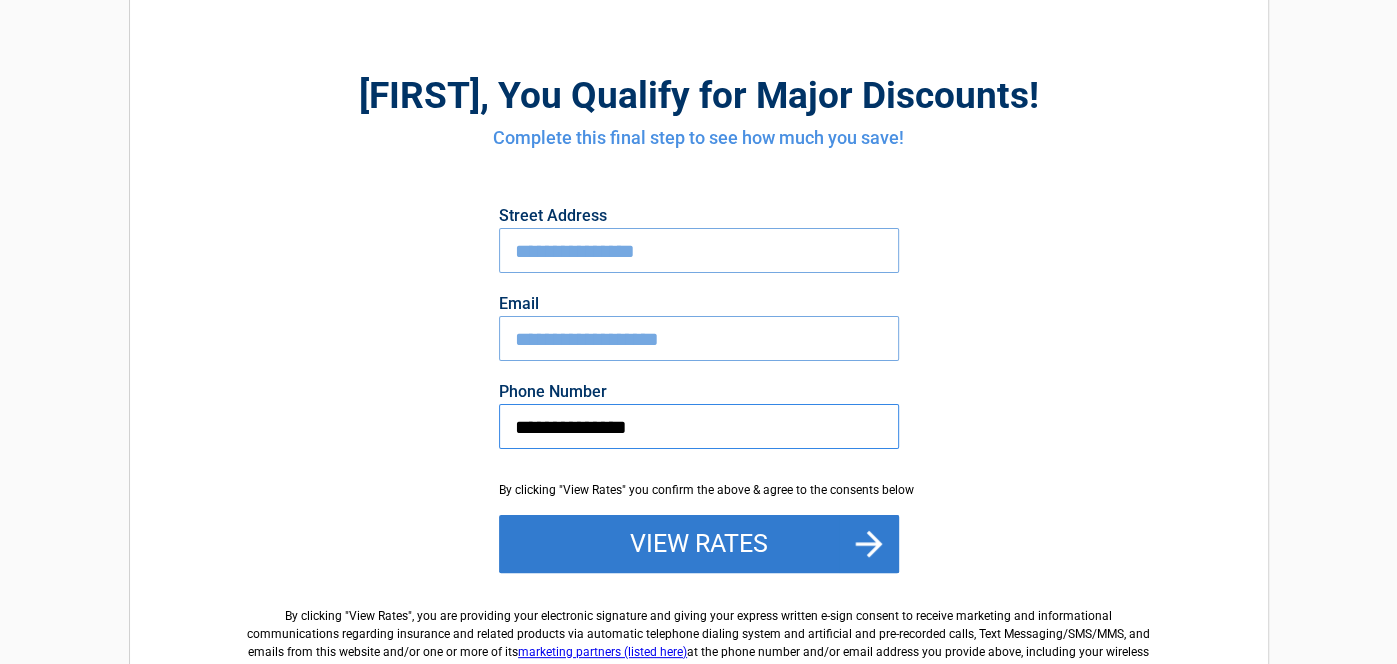 scroll, scrollTop: 106, scrollLeft: 0, axis: vertical 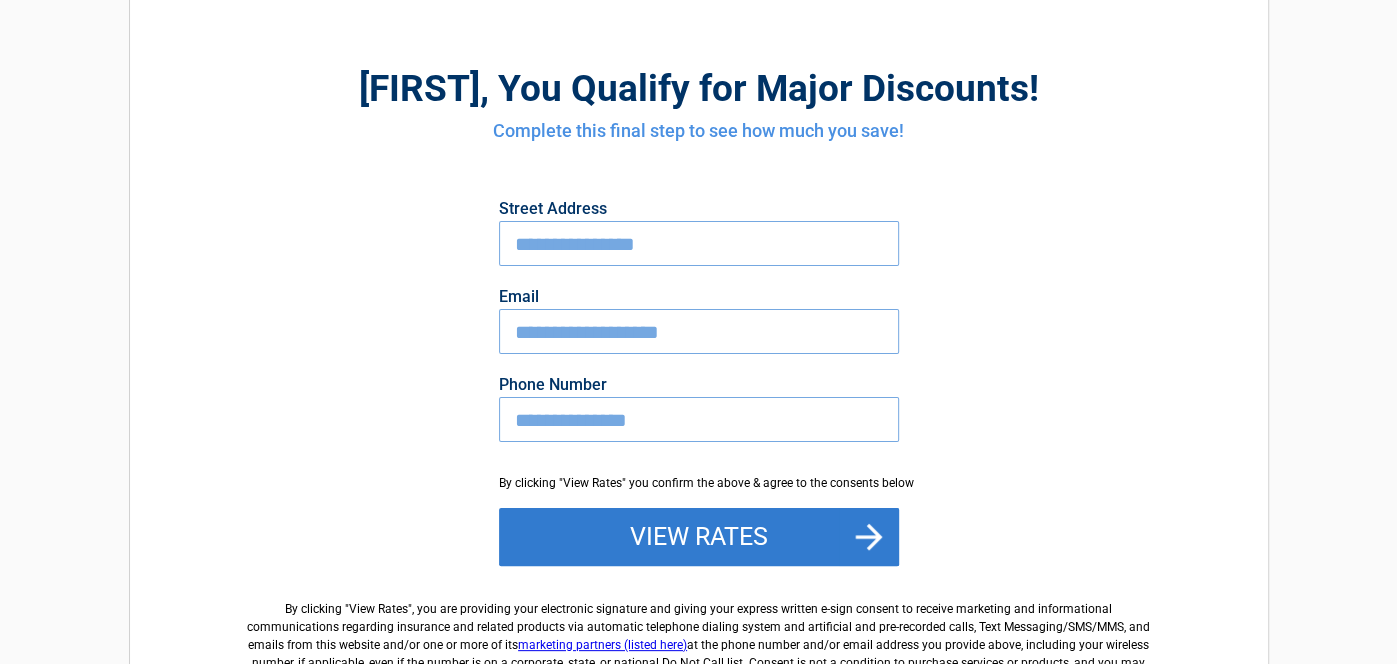 click on "View Rates" at bounding box center [699, 537] 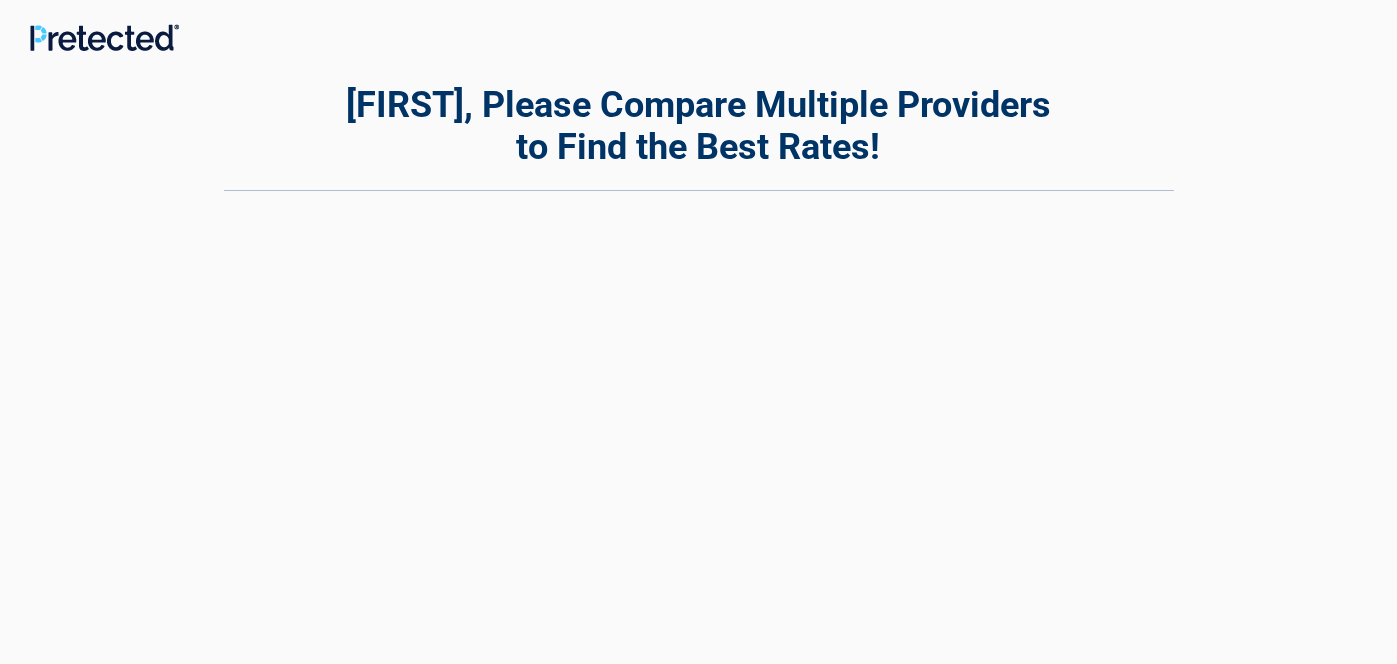 scroll, scrollTop: 0, scrollLeft: 0, axis: both 